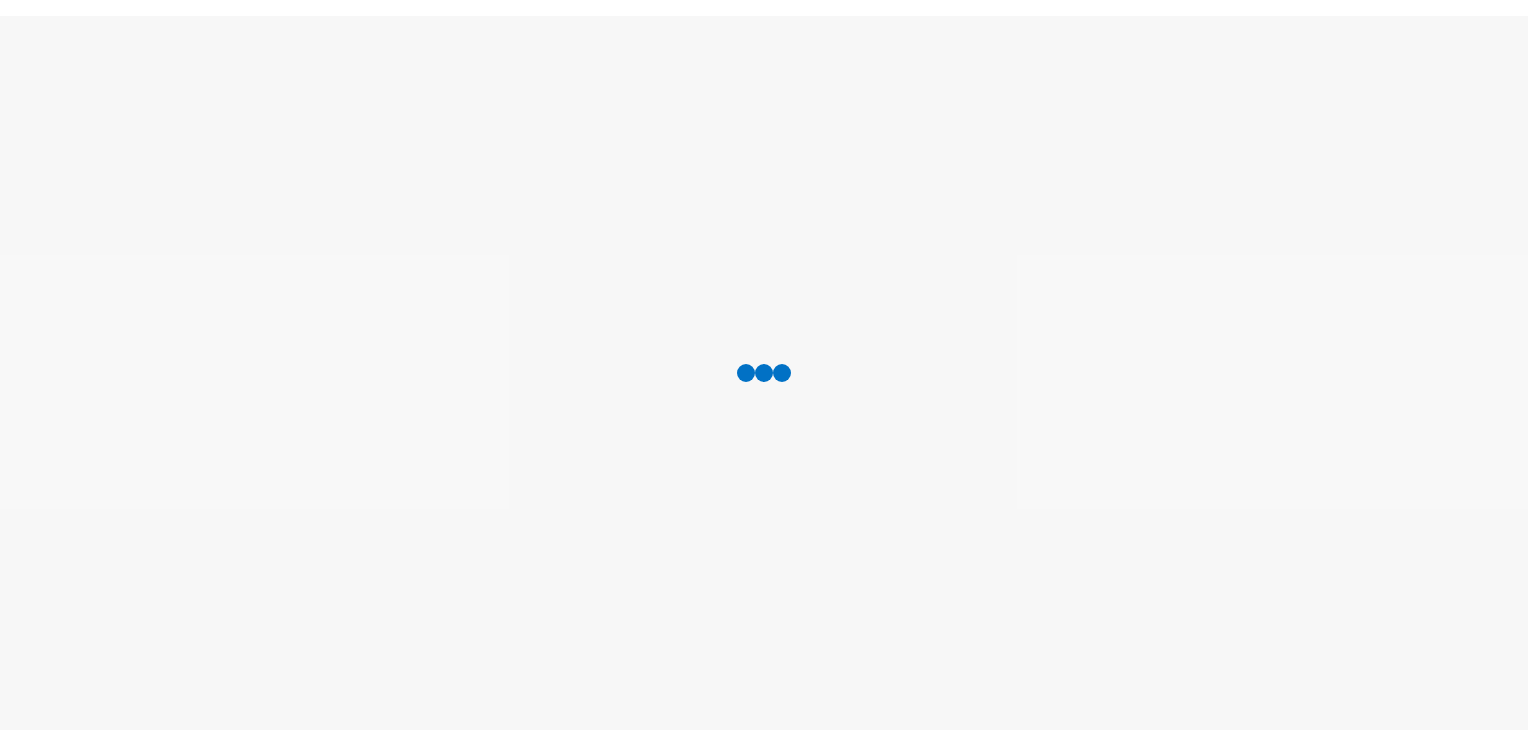 scroll, scrollTop: 0, scrollLeft: 0, axis: both 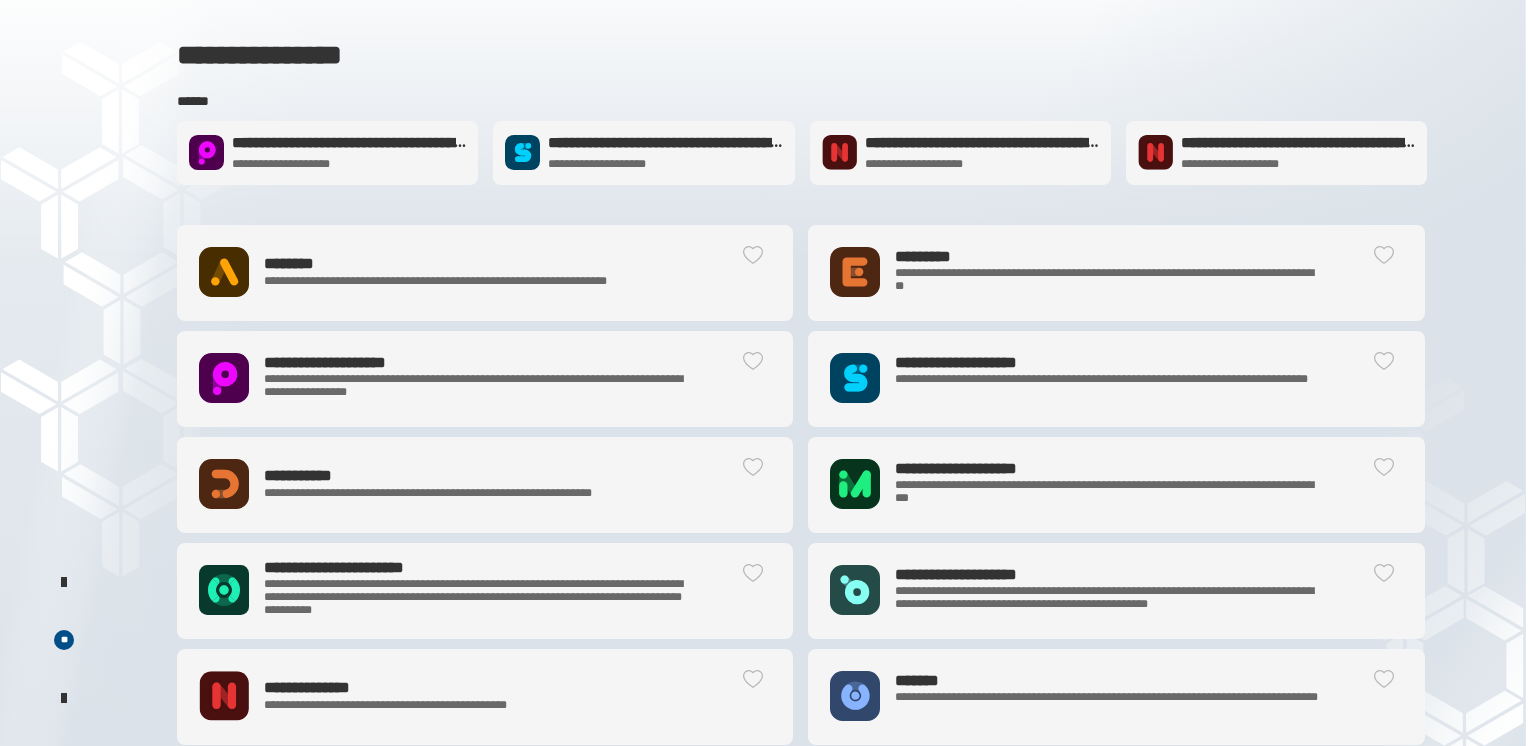 click on "**********" 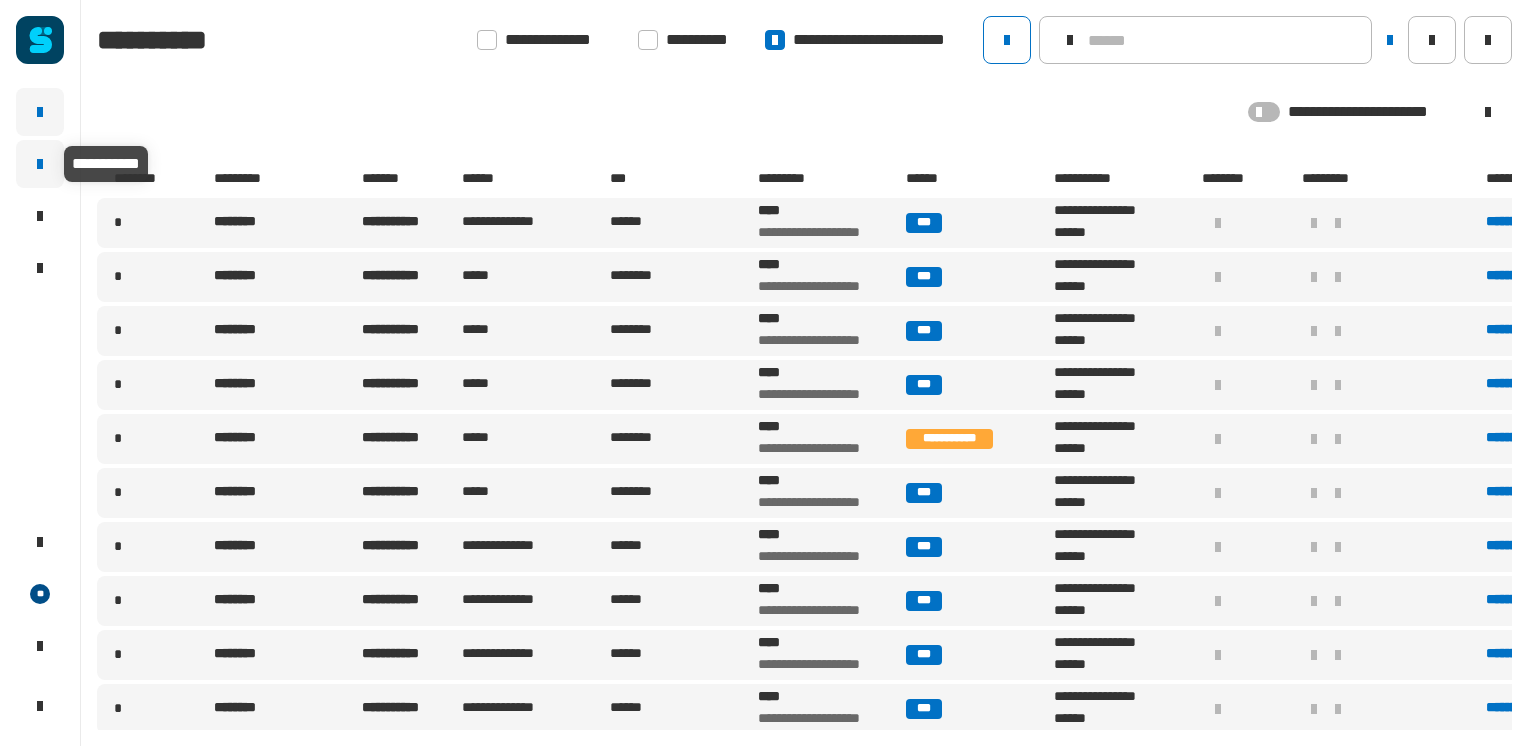 click 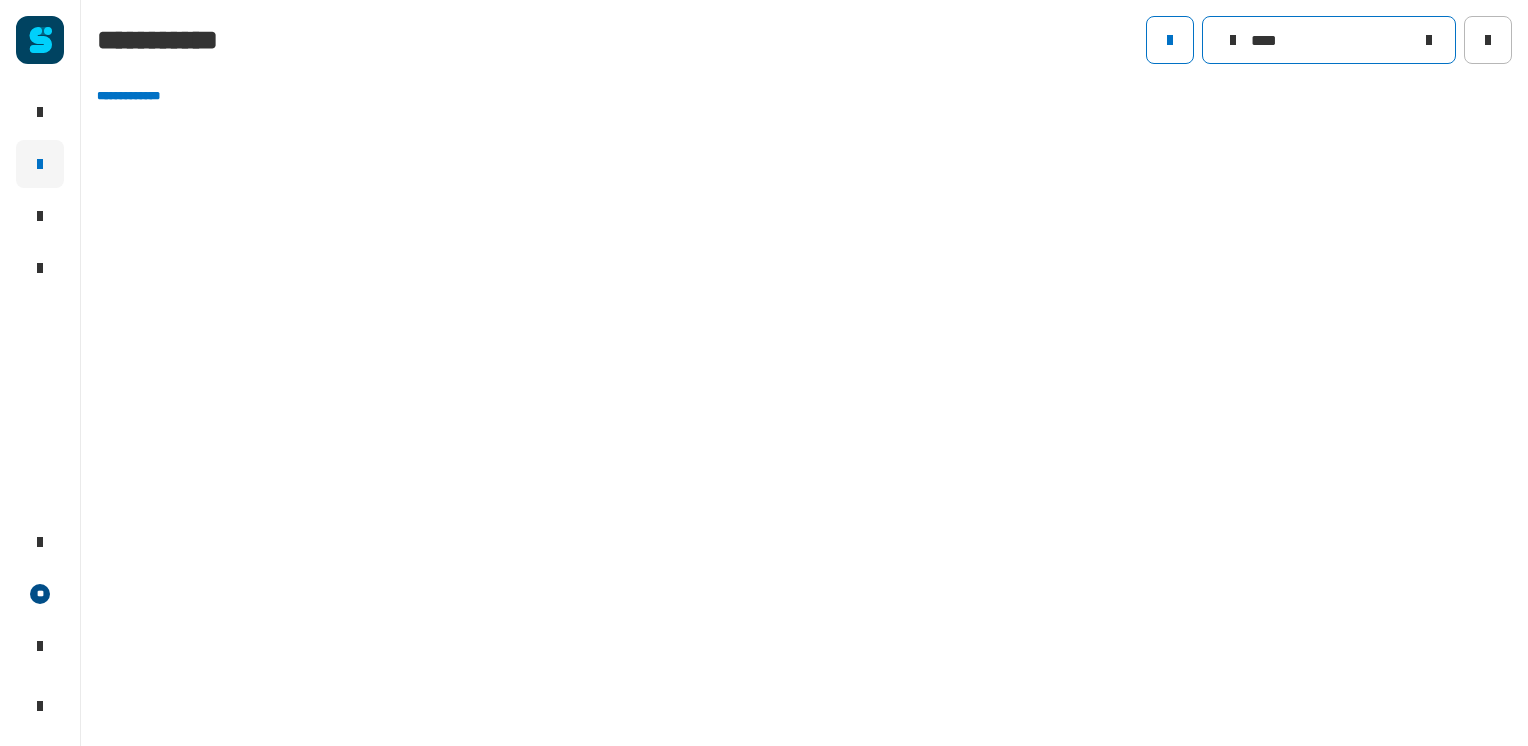 click on "****" 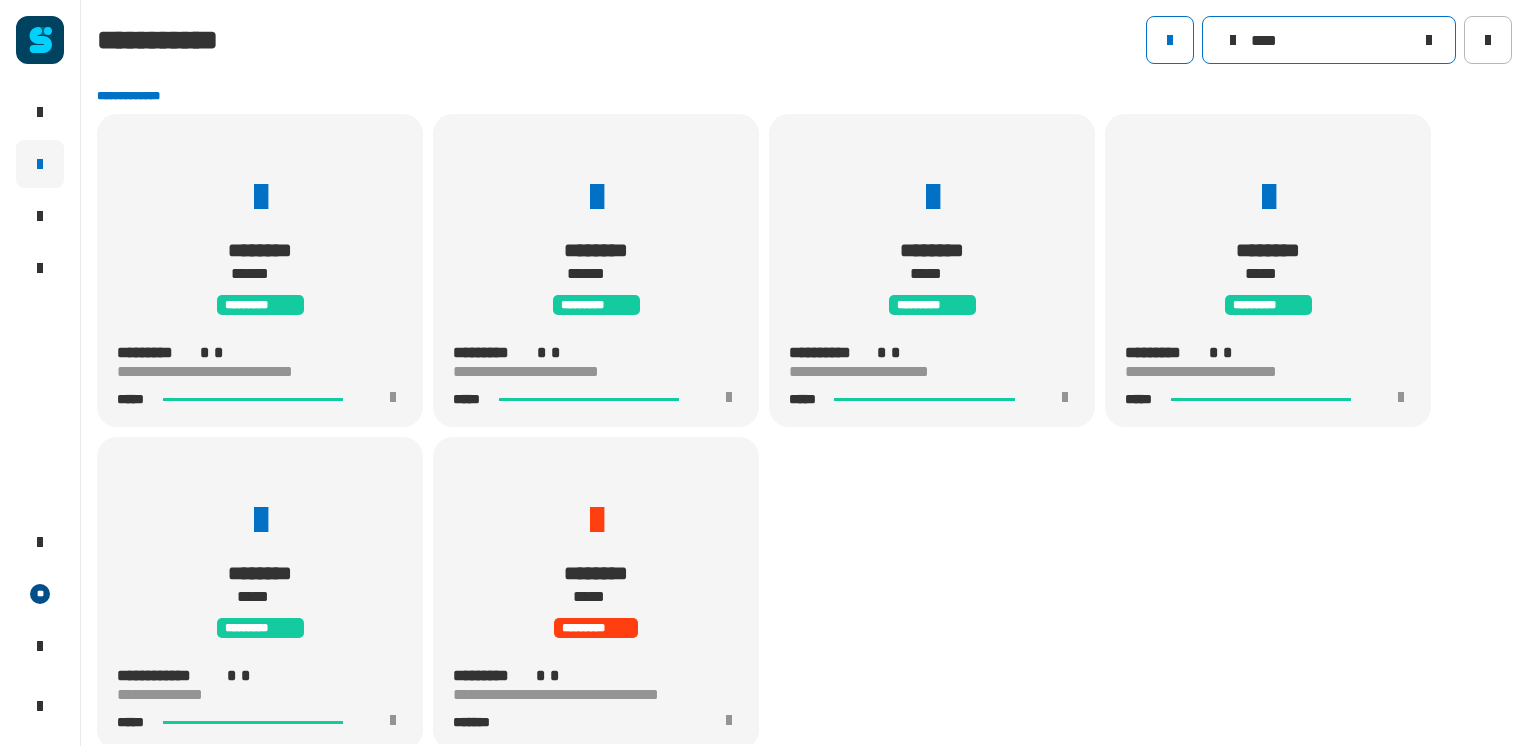 scroll, scrollTop: 467, scrollLeft: 0, axis: vertical 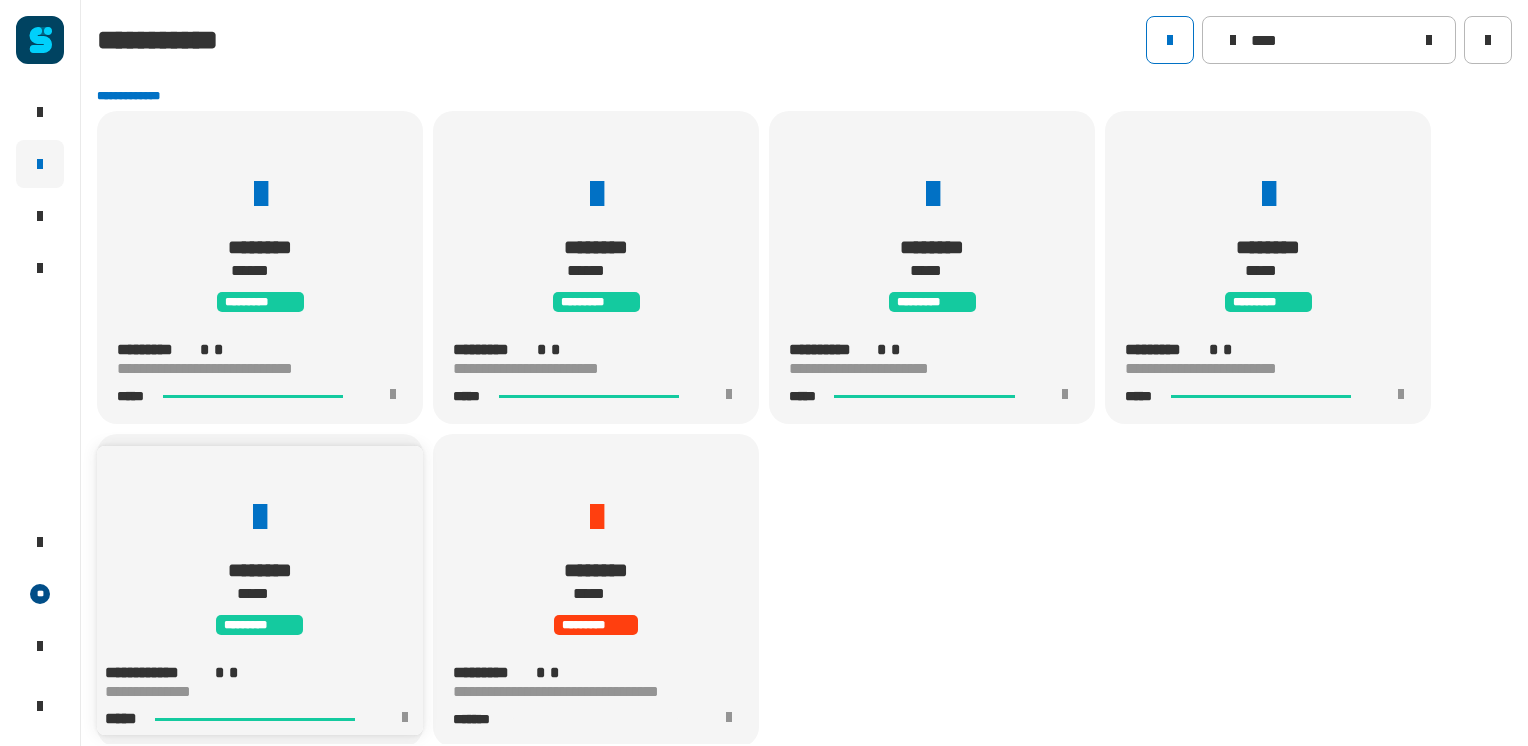 click on "**********" 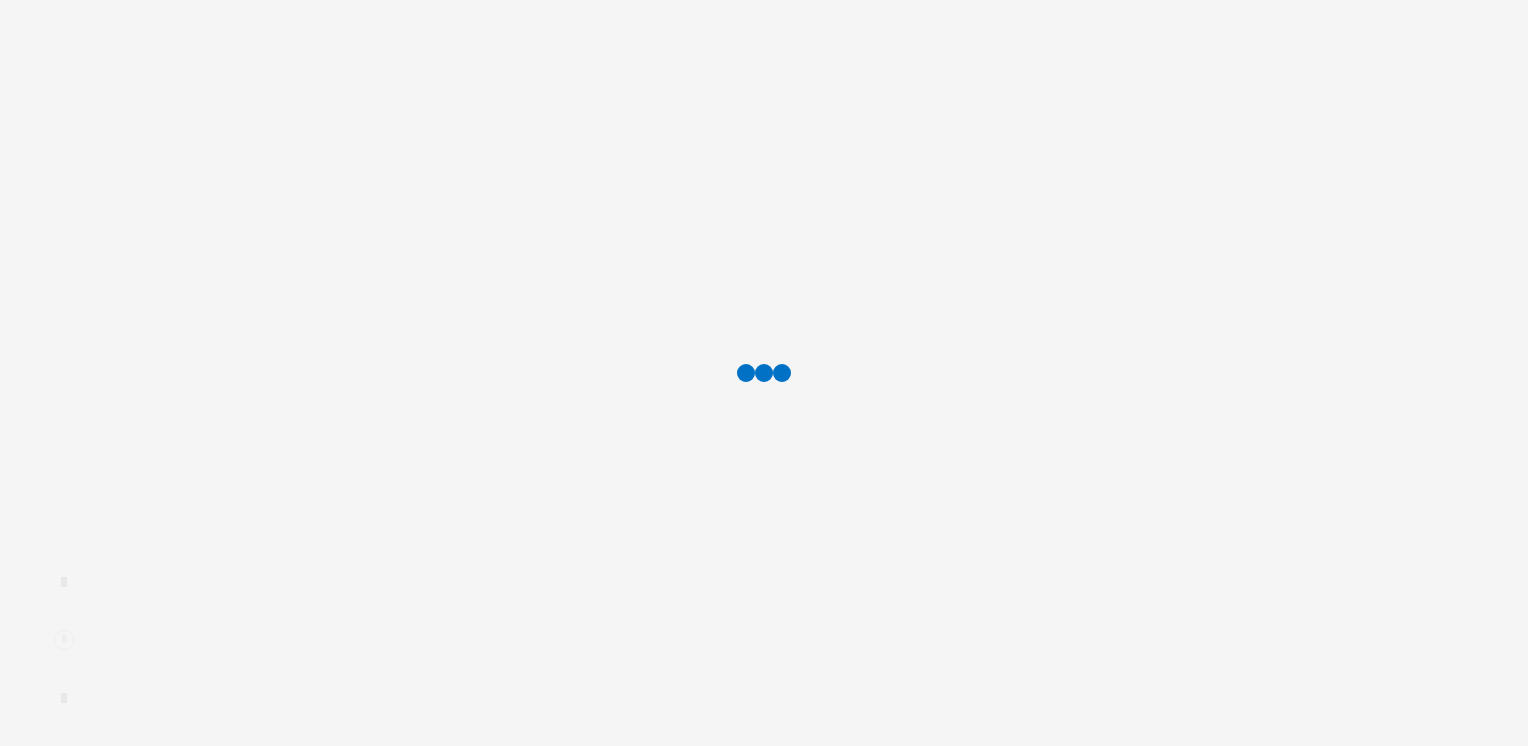scroll, scrollTop: 0, scrollLeft: 0, axis: both 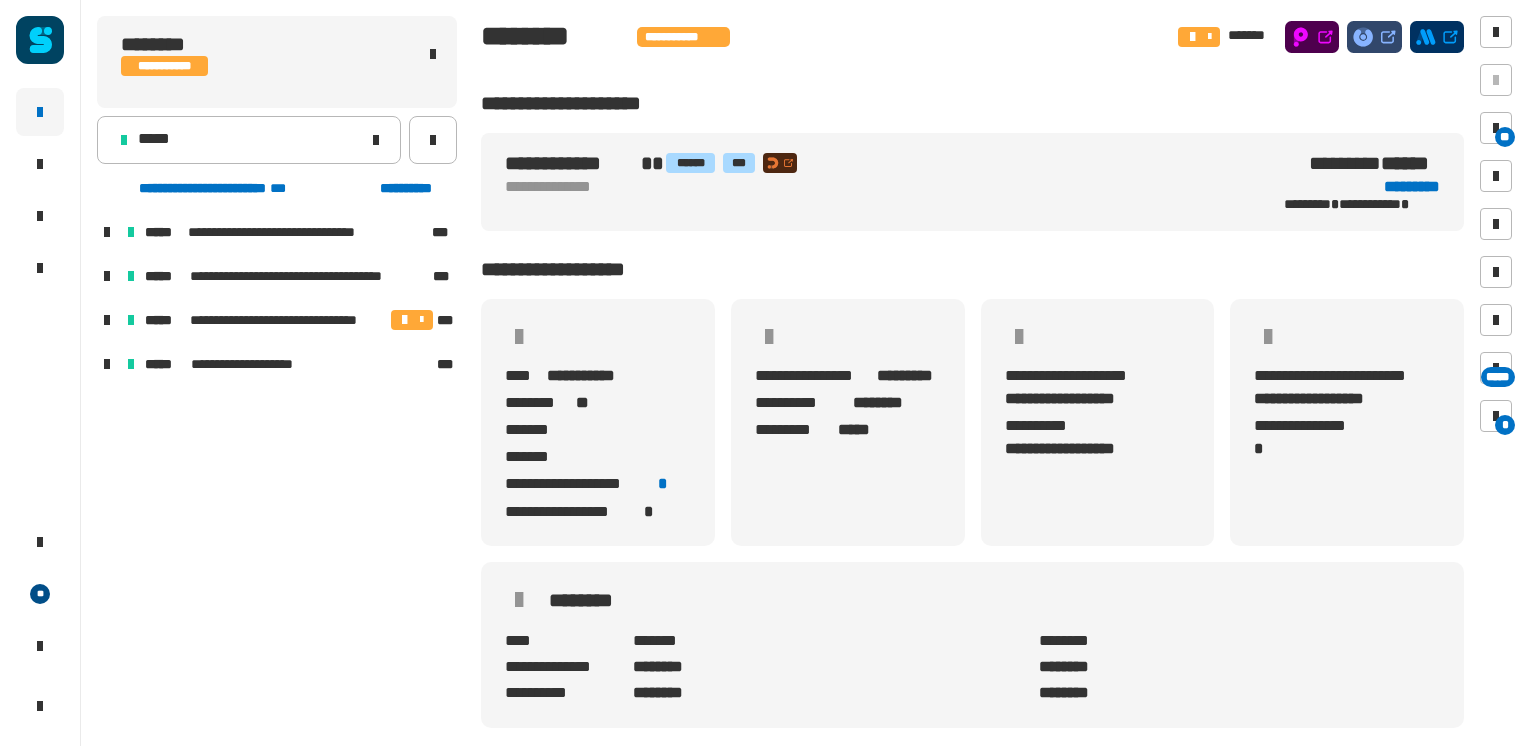 click at bounding box center (107, 276) 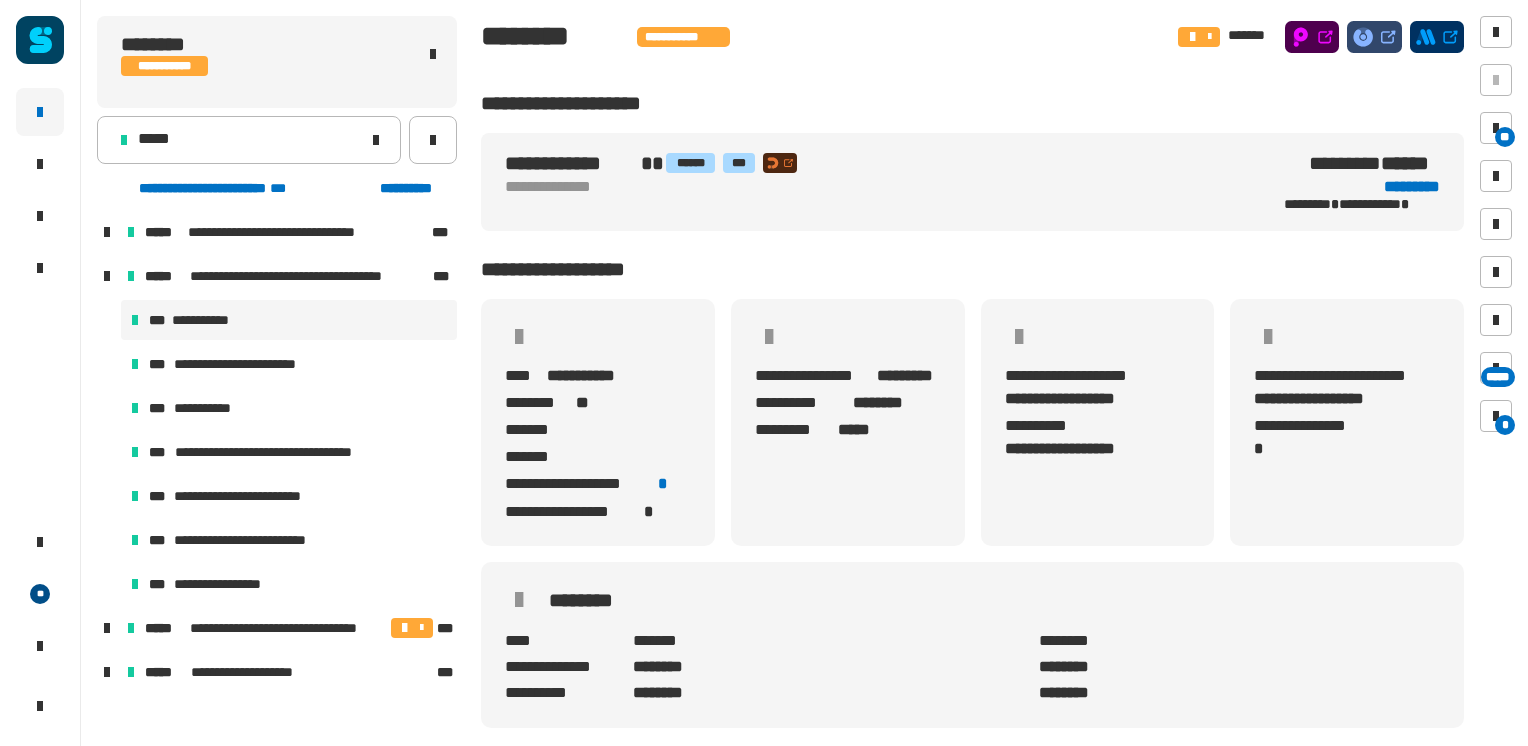 click on "**********" at bounding box center [289, 320] 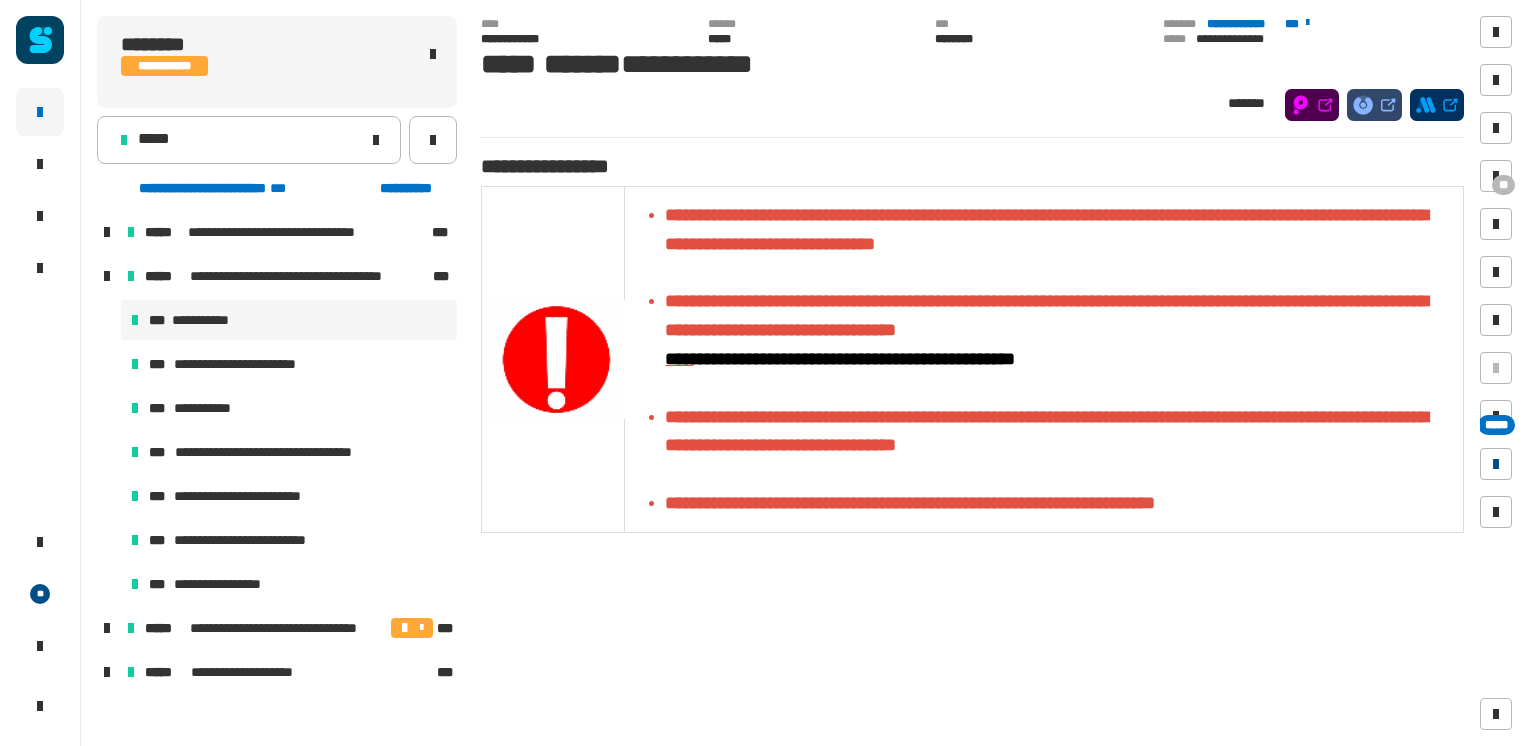 click at bounding box center [1496, 464] 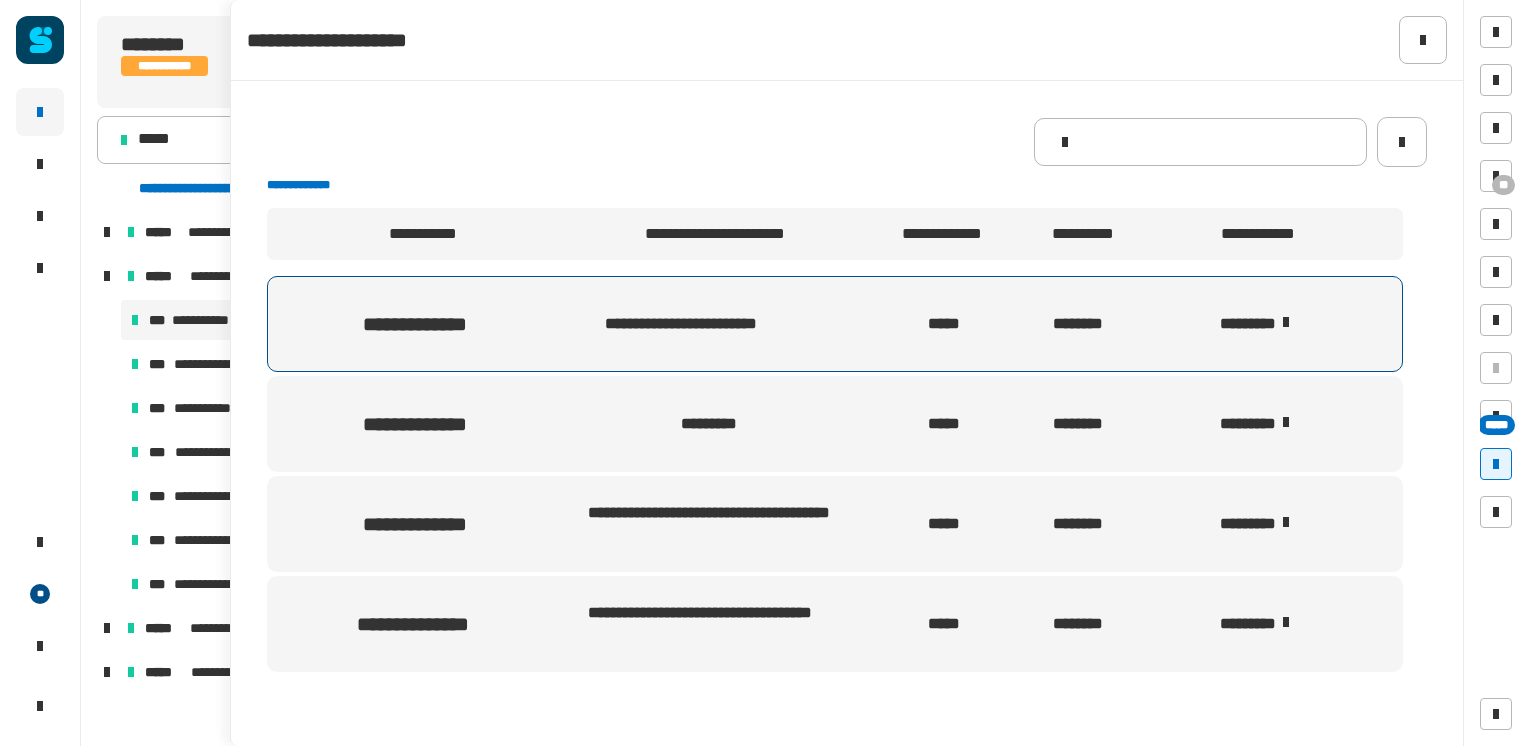 click on "********" at bounding box center [1275, 324] 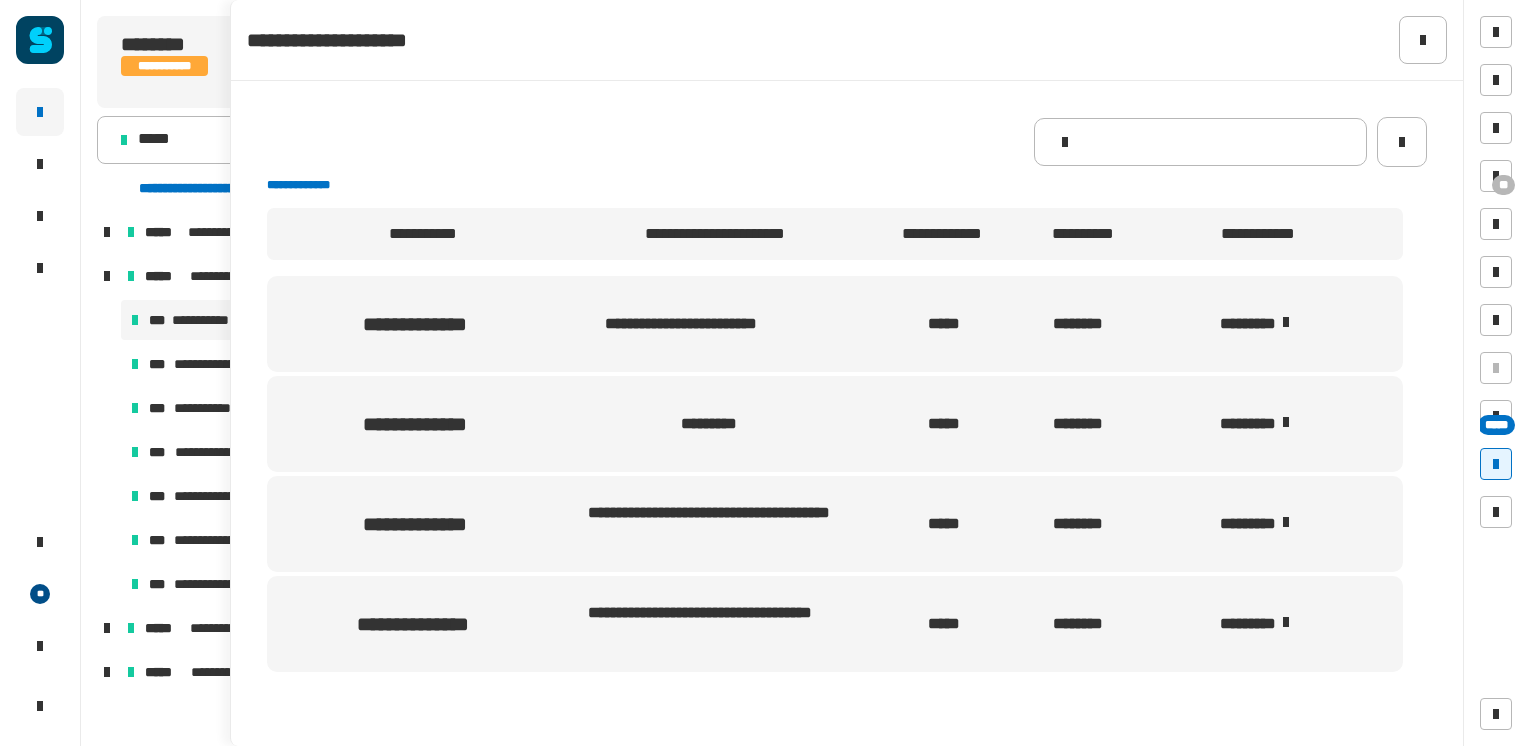 drag, startPoint x: 1415, startPoint y: 51, endPoint x: 1376, endPoint y: 51, distance: 39 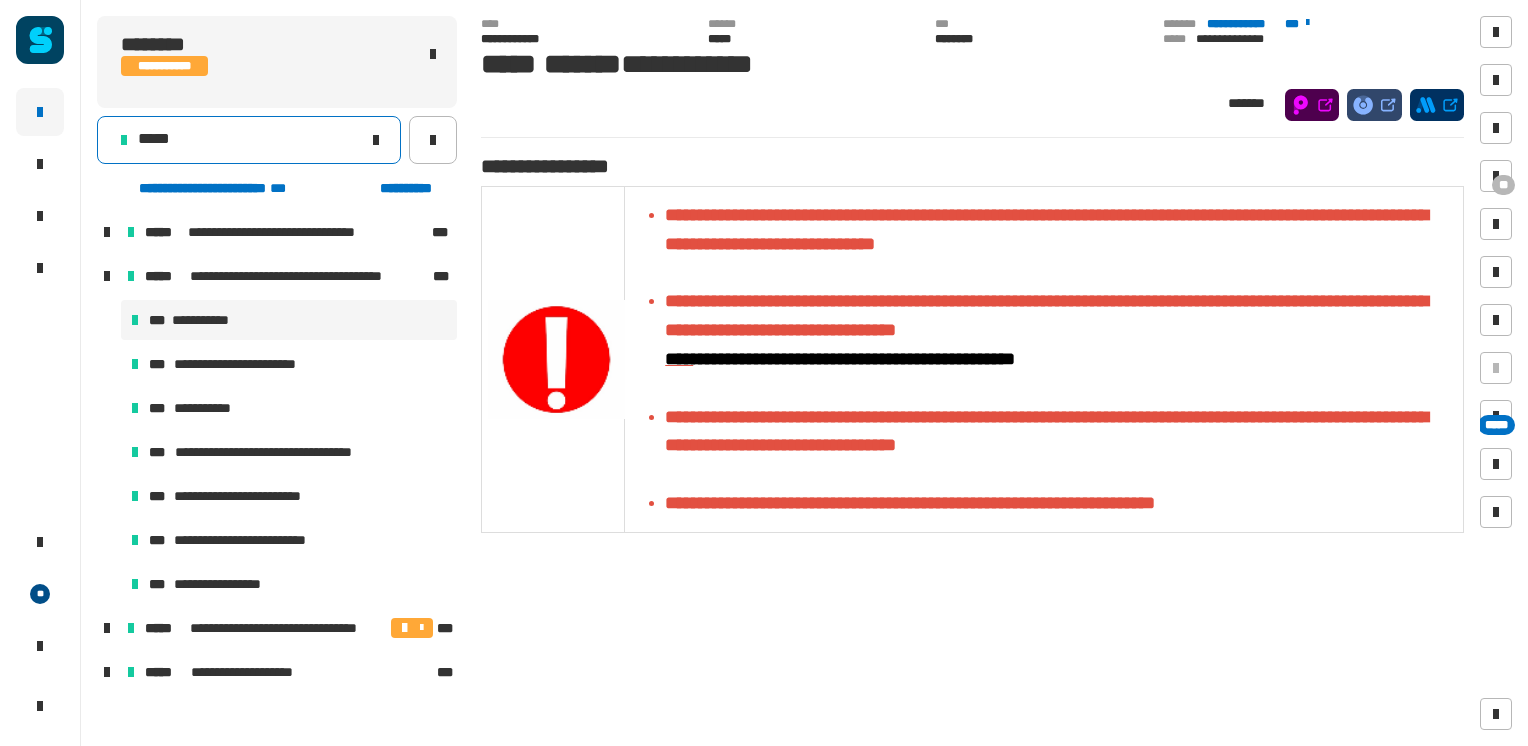 click on "*****" 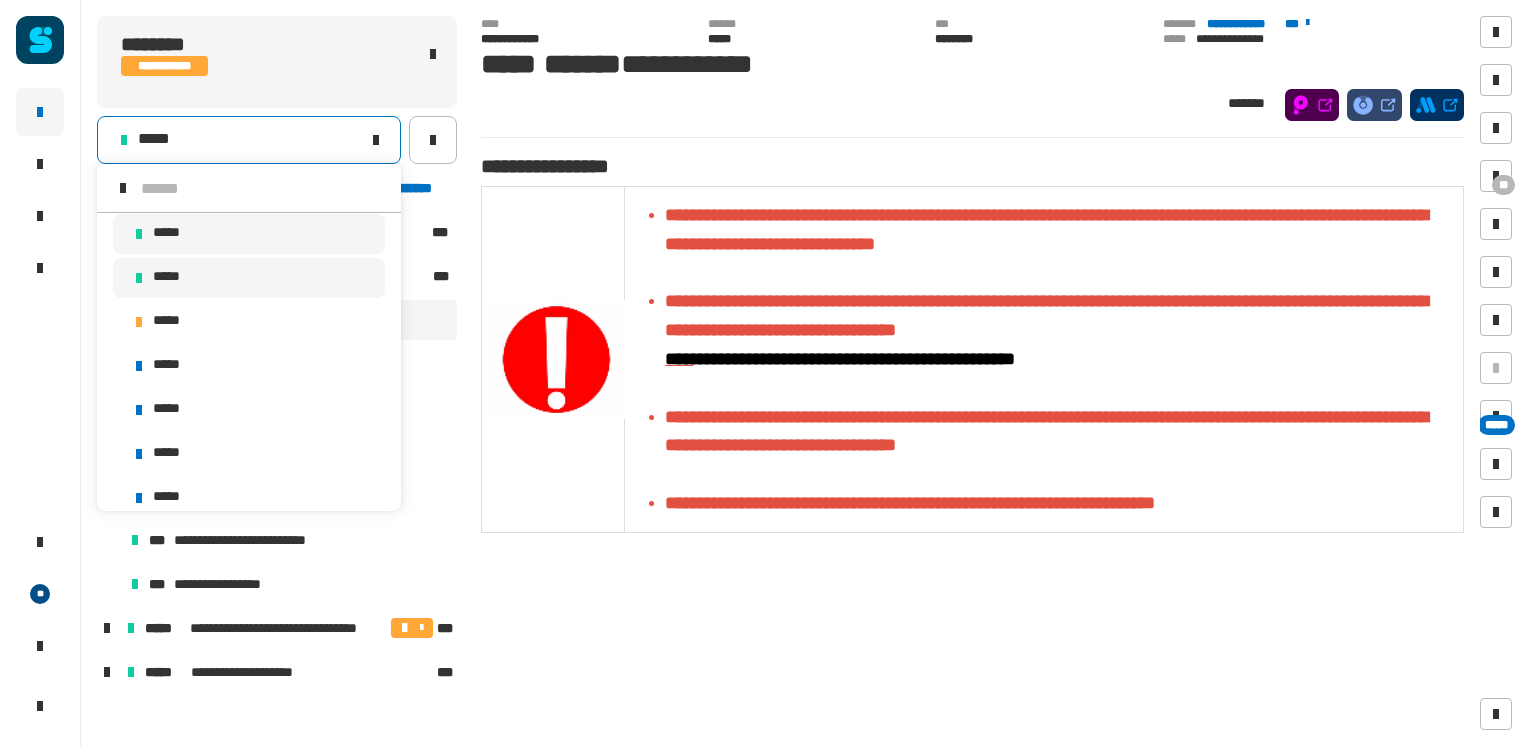 scroll, scrollTop: 16, scrollLeft: 0, axis: vertical 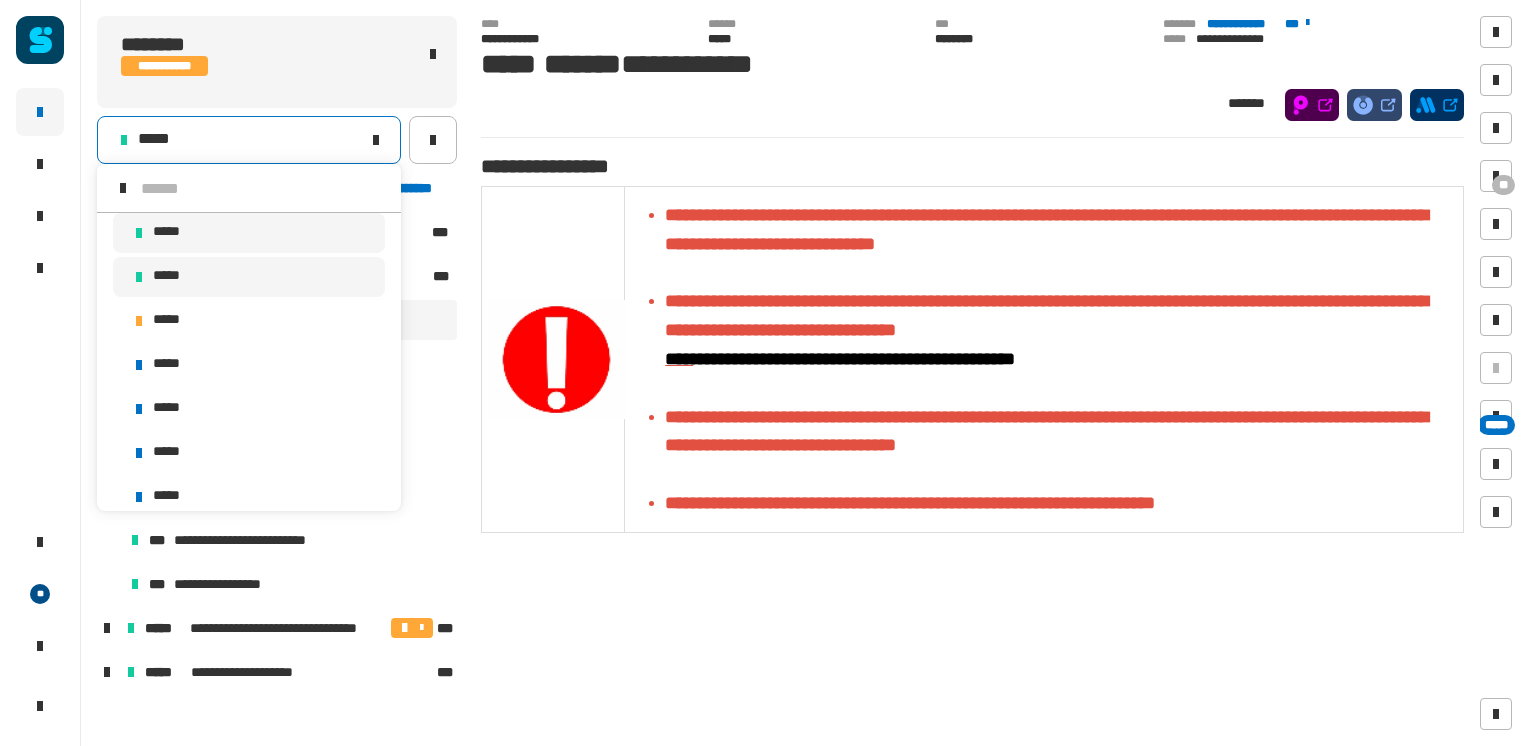click on "*****" at bounding box center (249, 277) 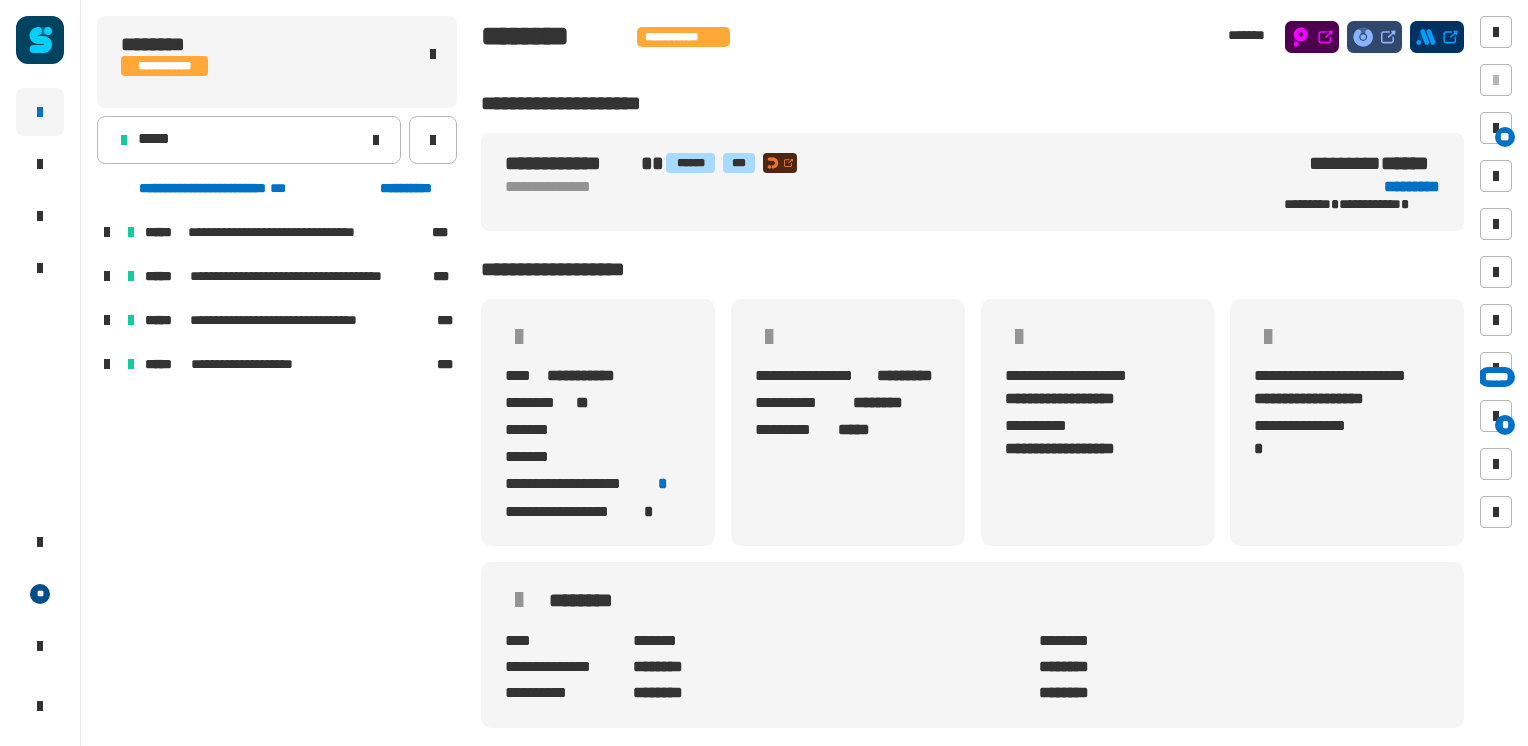 click at bounding box center (107, 276) 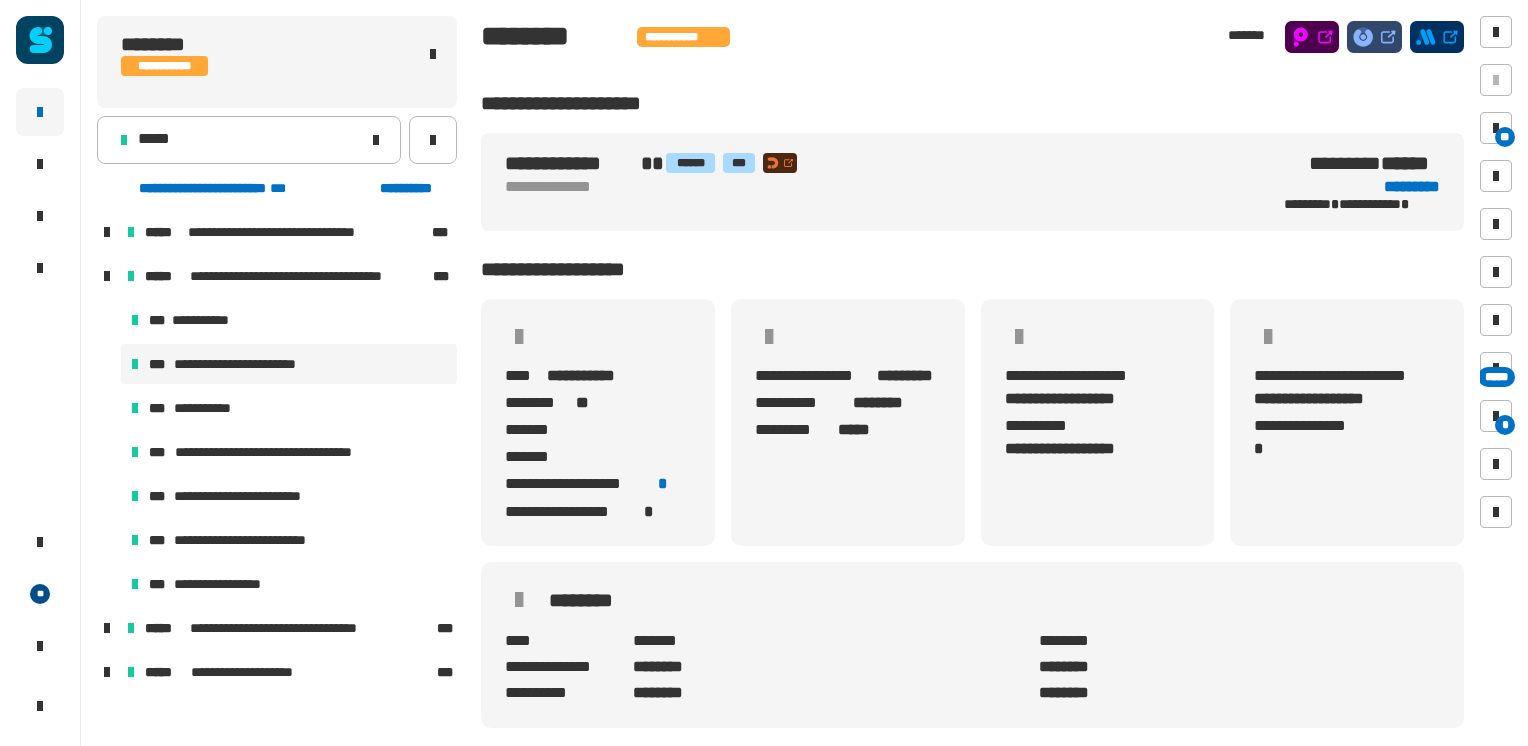 drag, startPoint x: 244, startPoint y: 331, endPoint x: 367, endPoint y: 356, distance: 125.51494 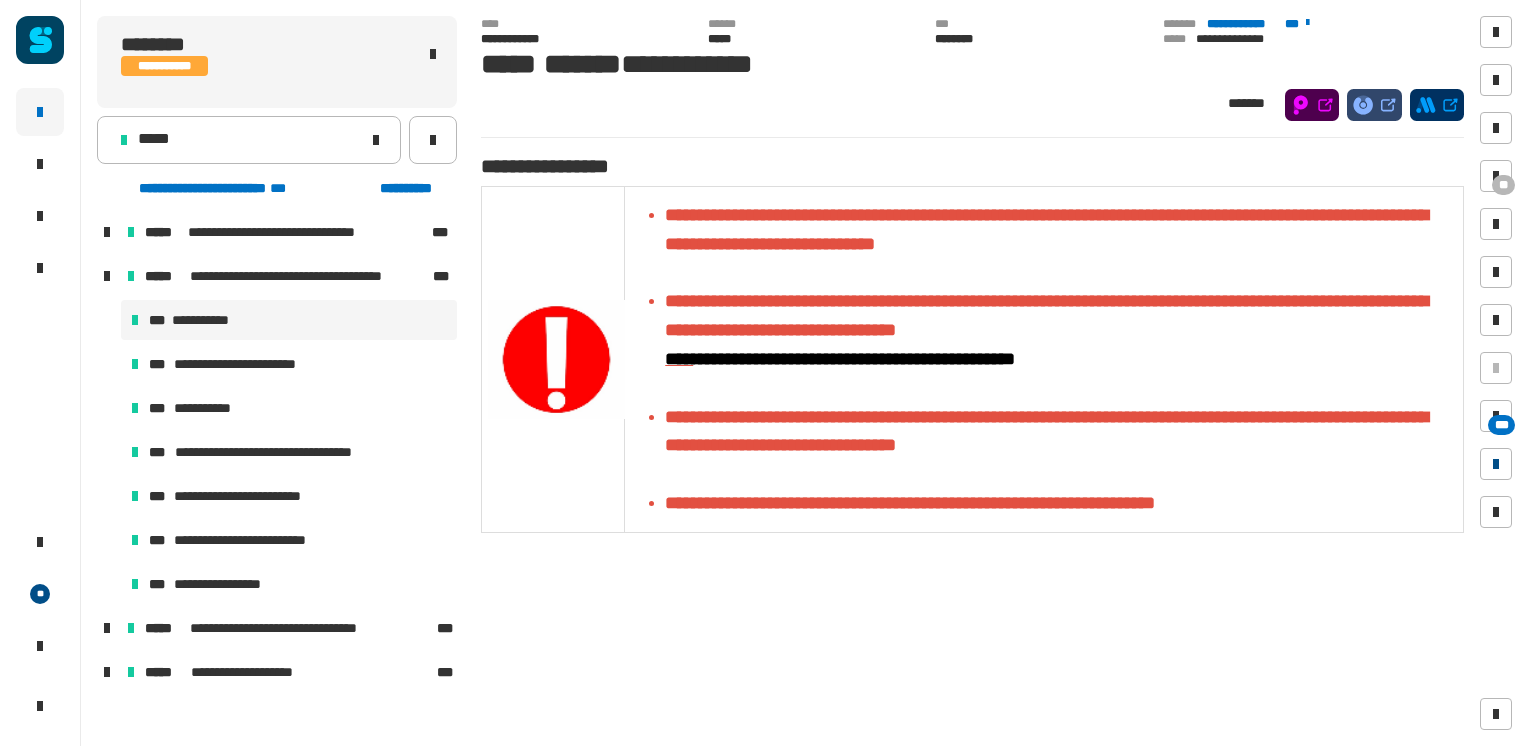 click at bounding box center [1496, 464] 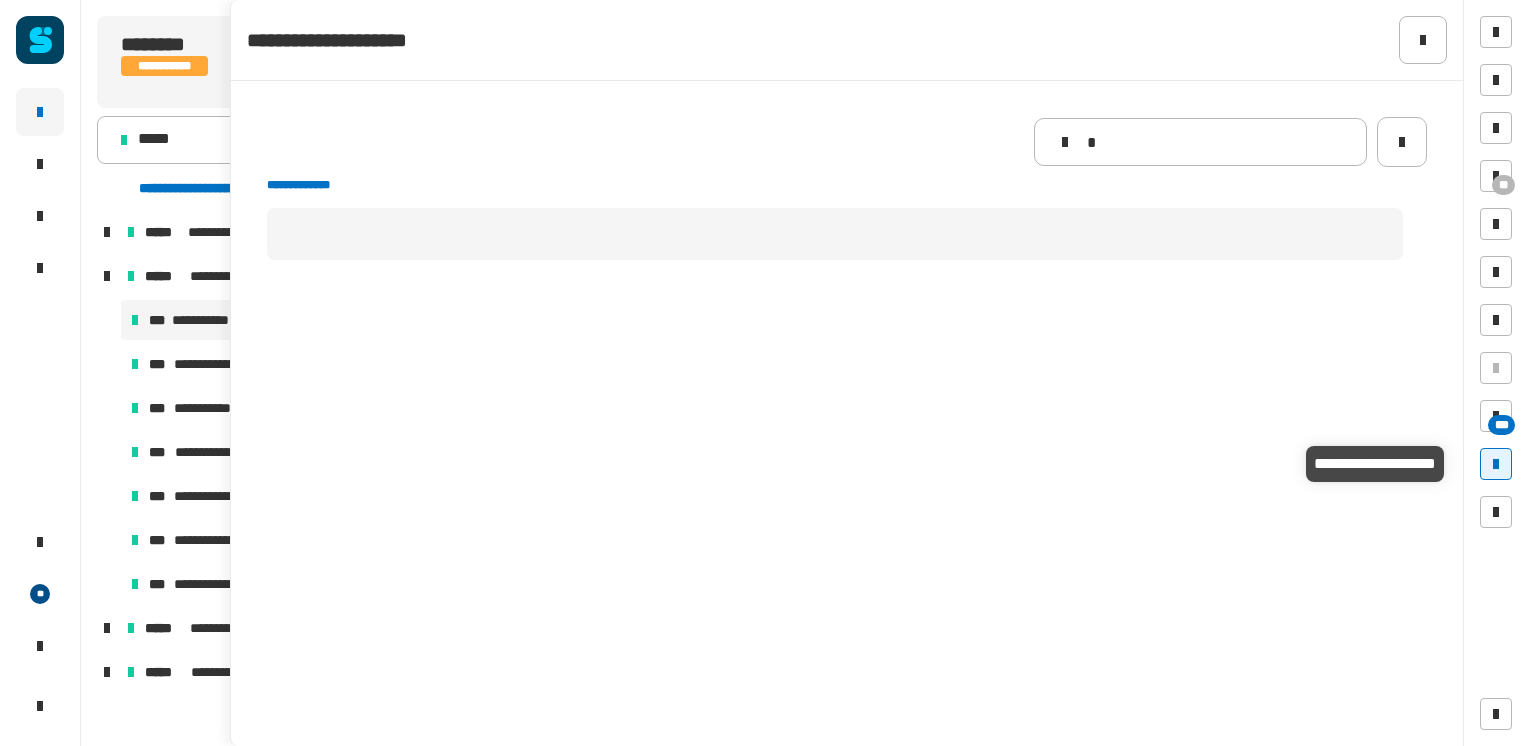 type 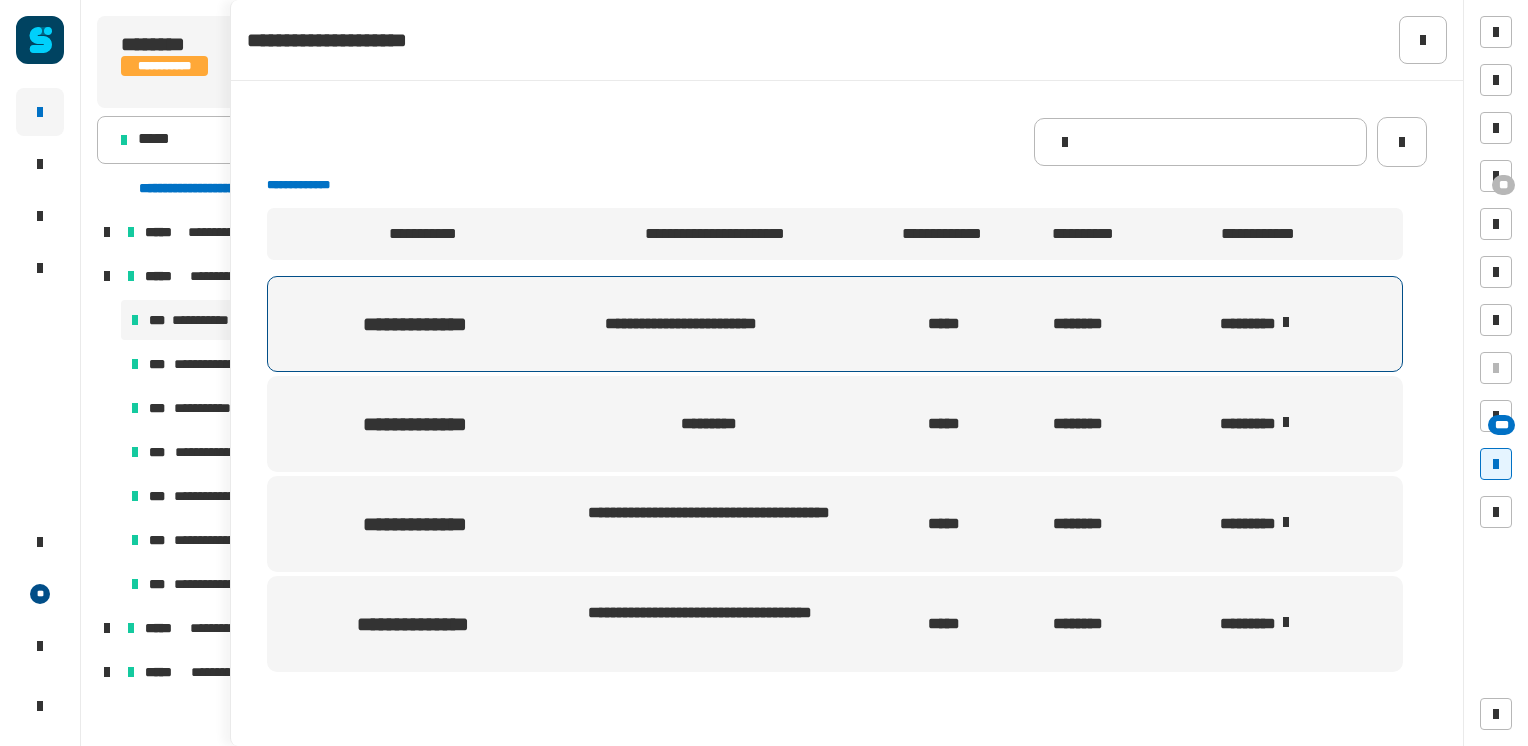 click at bounding box center (1286, 322) 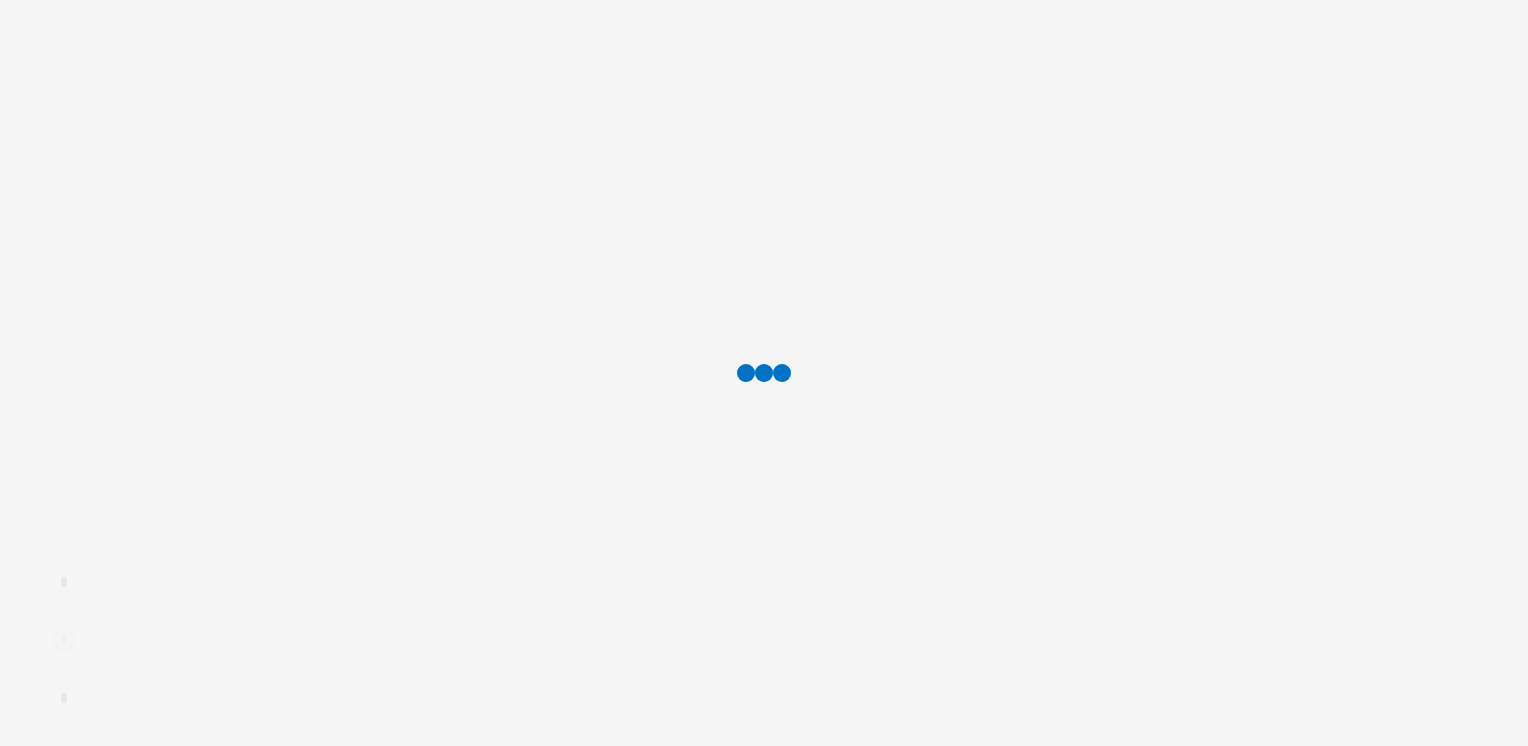 scroll, scrollTop: 0, scrollLeft: 0, axis: both 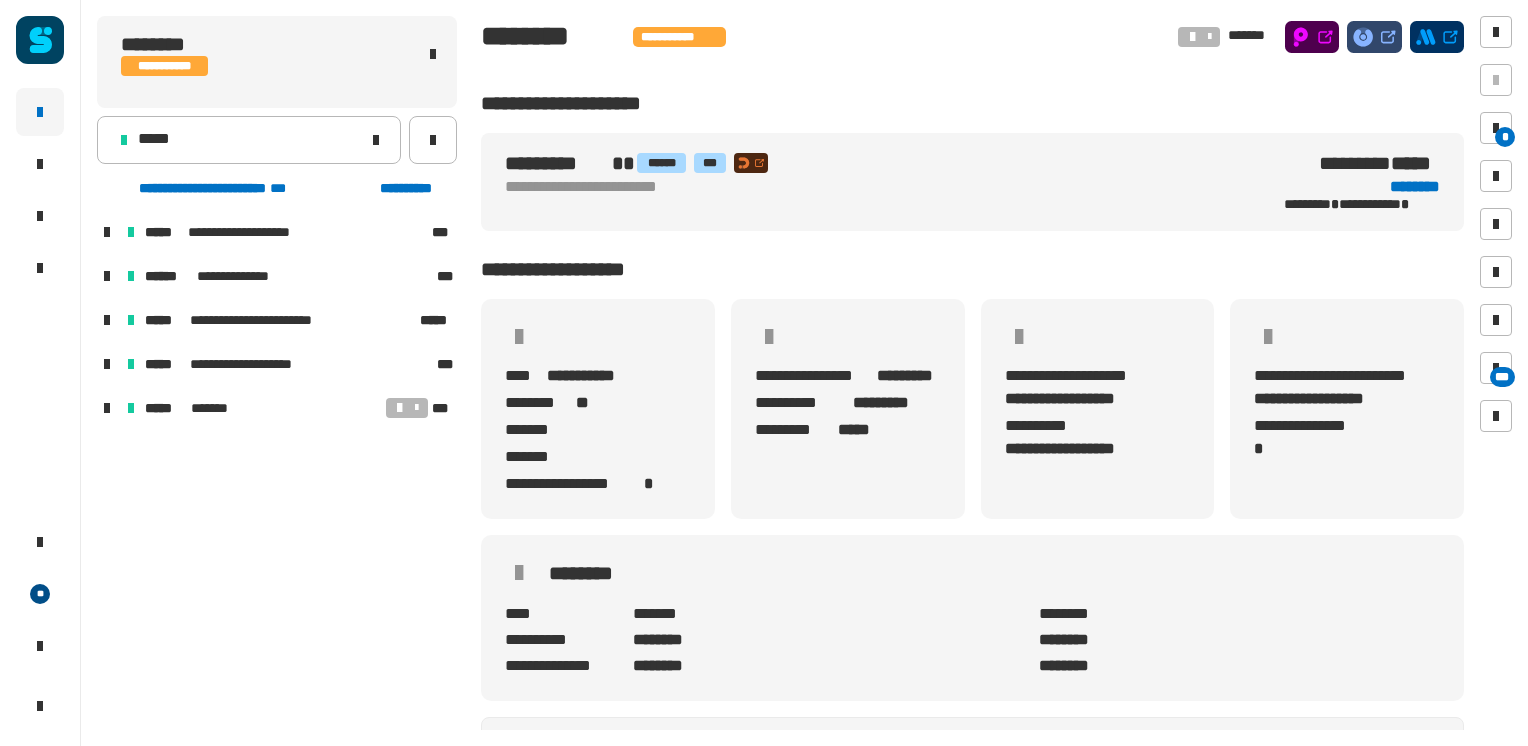 click at bounding box center [107, 320] 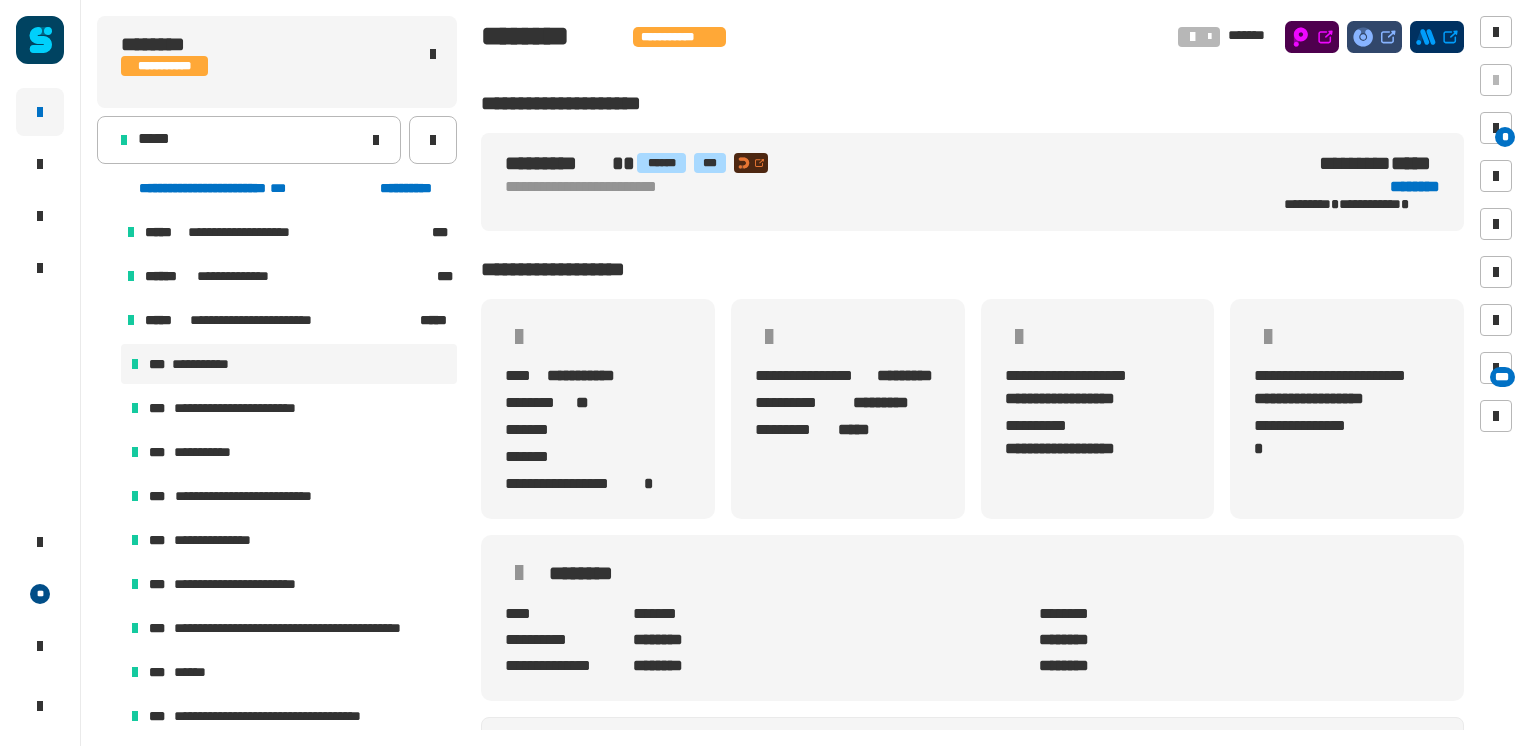 drag, startPoint x: 222, startPoint y: 384, endPoint x: 229, endPoint y: 374, distance: 12.206555 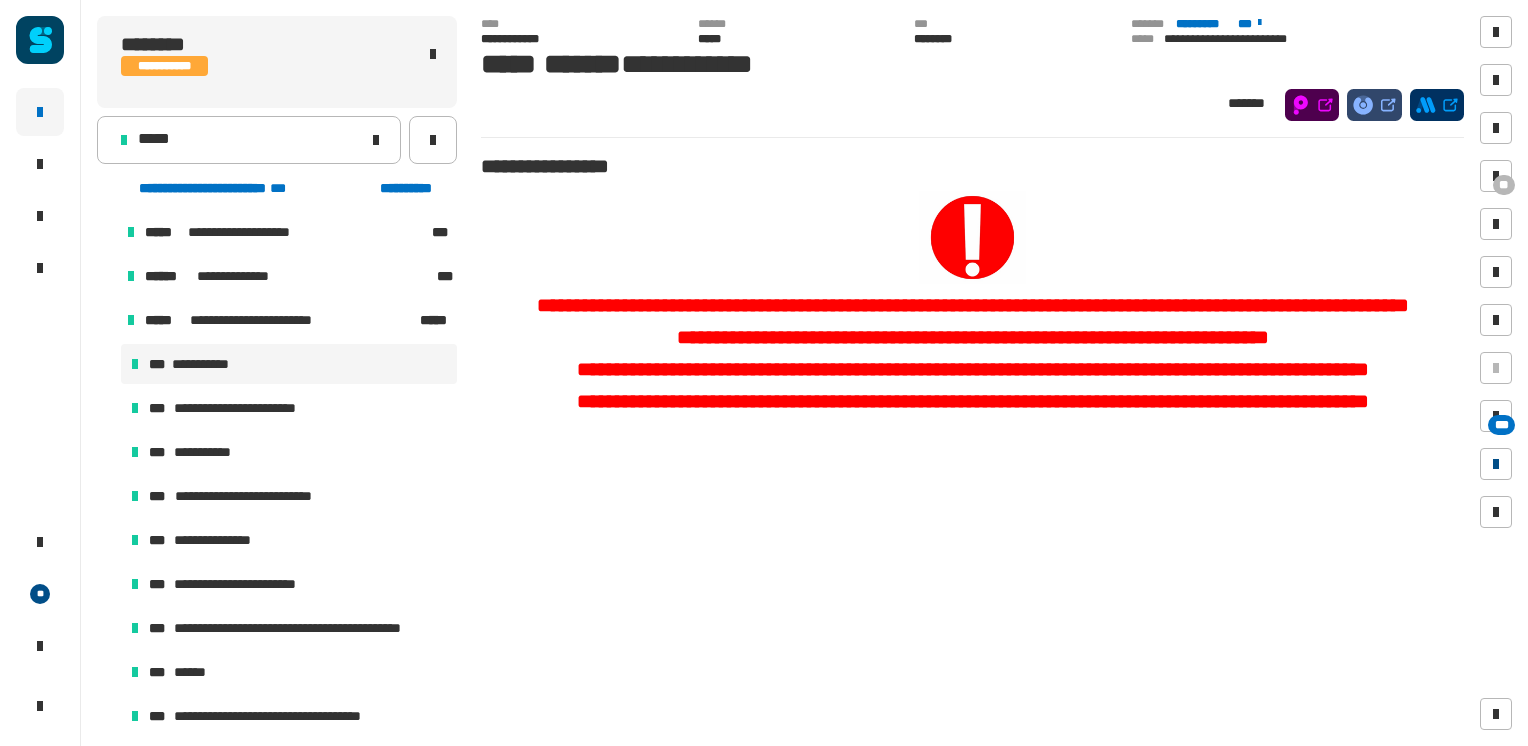 click at bounding box center (1496, 464) 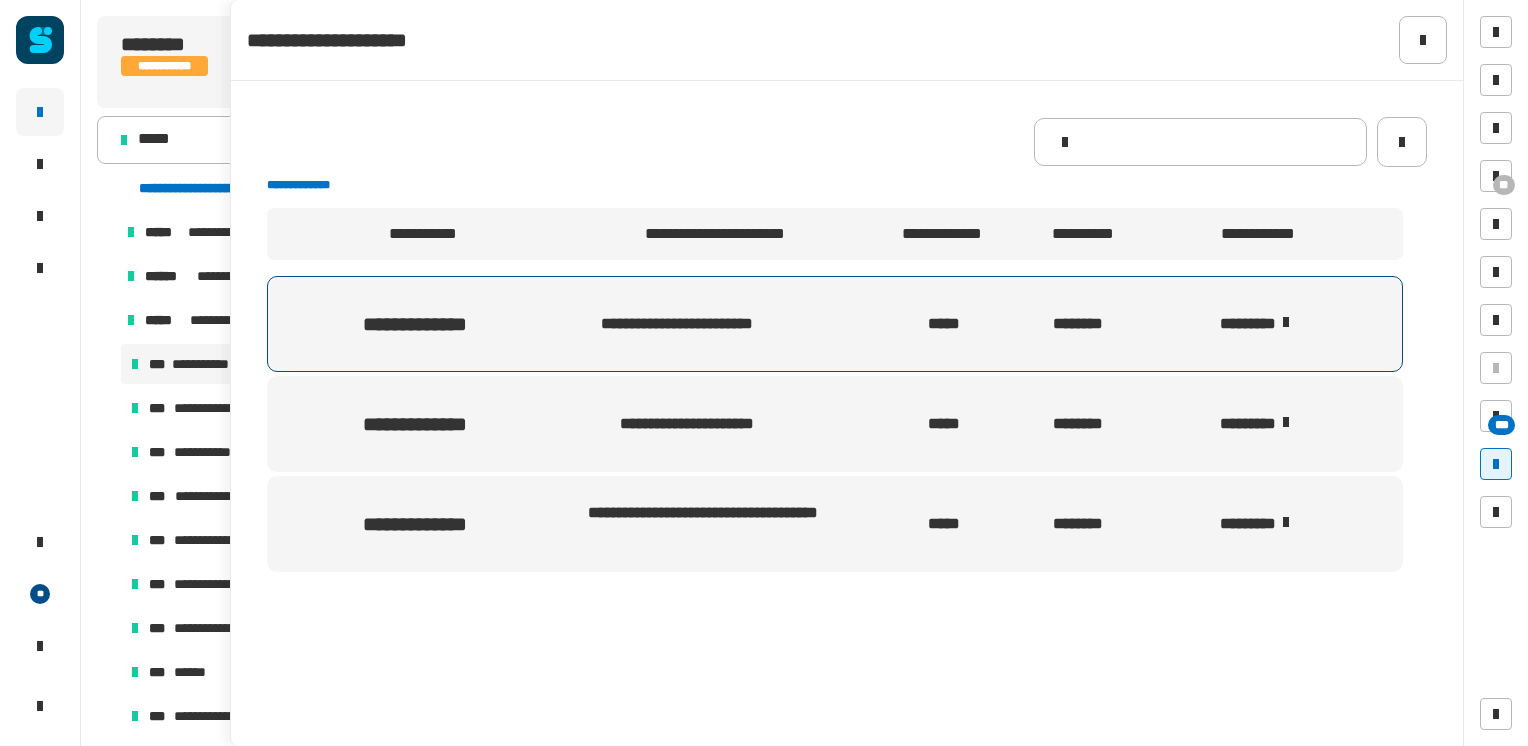 click on "********" at bounding box center [1275, 324] 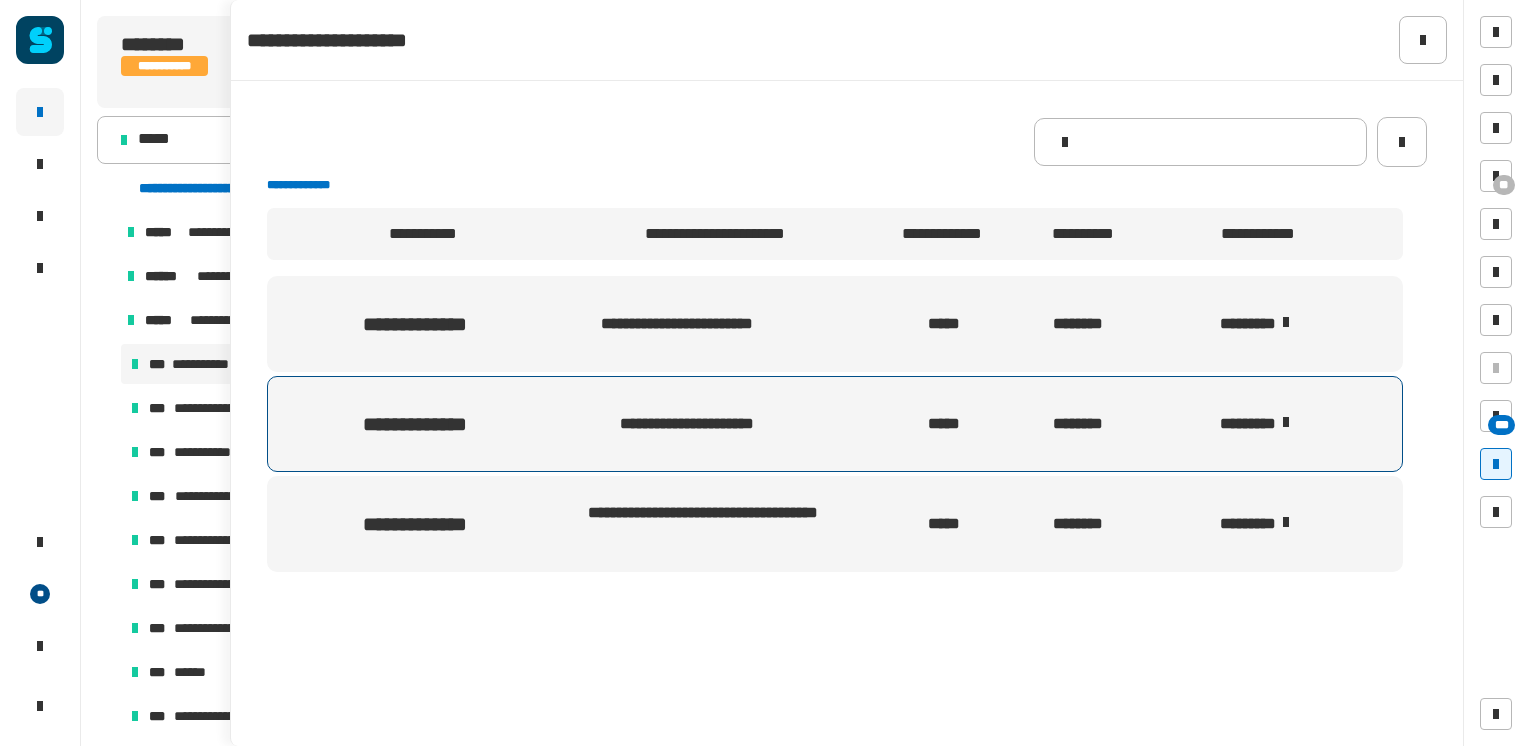 click on "********" at bounding box center [1275, 424] 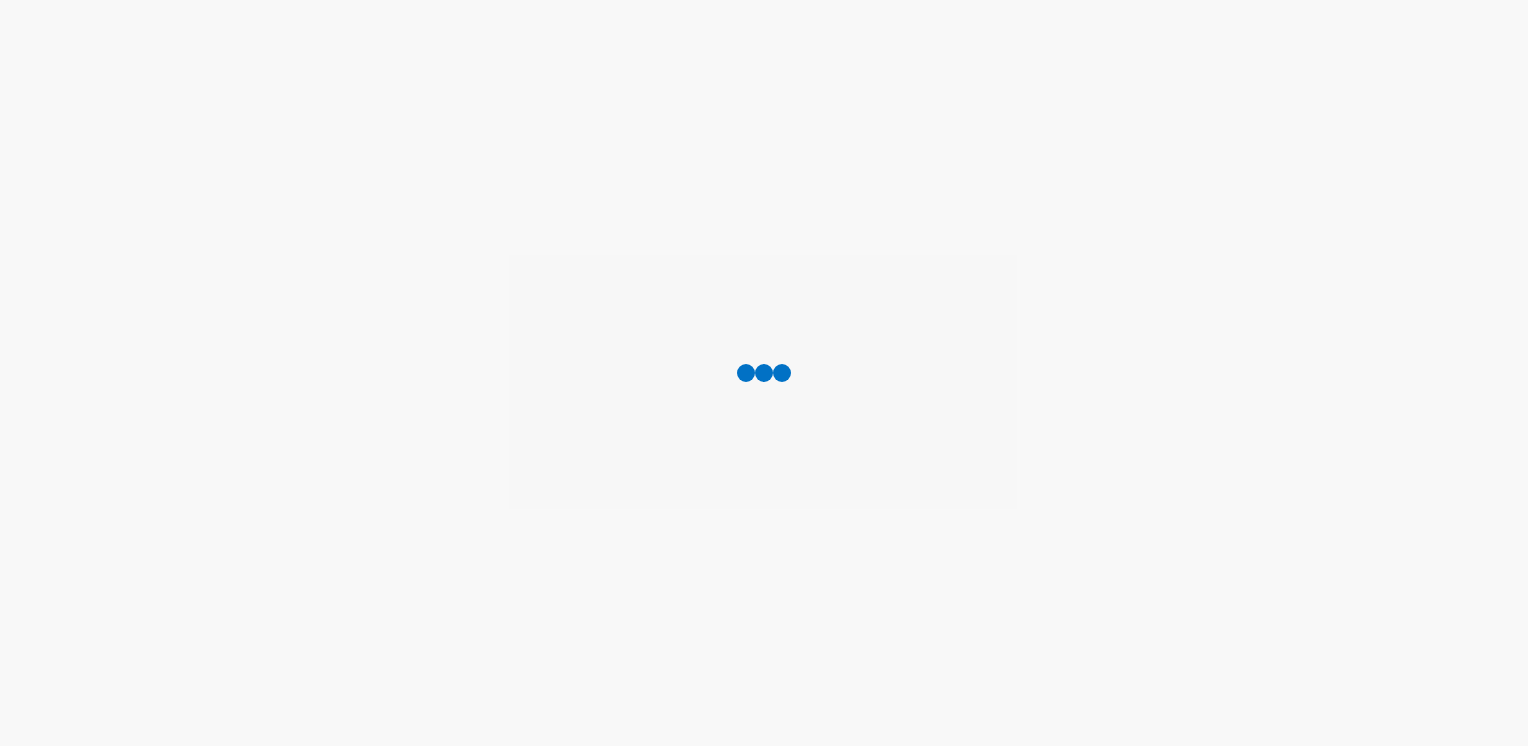 scroll, scrollTop: 0, scrollLeft: 0, axis: both 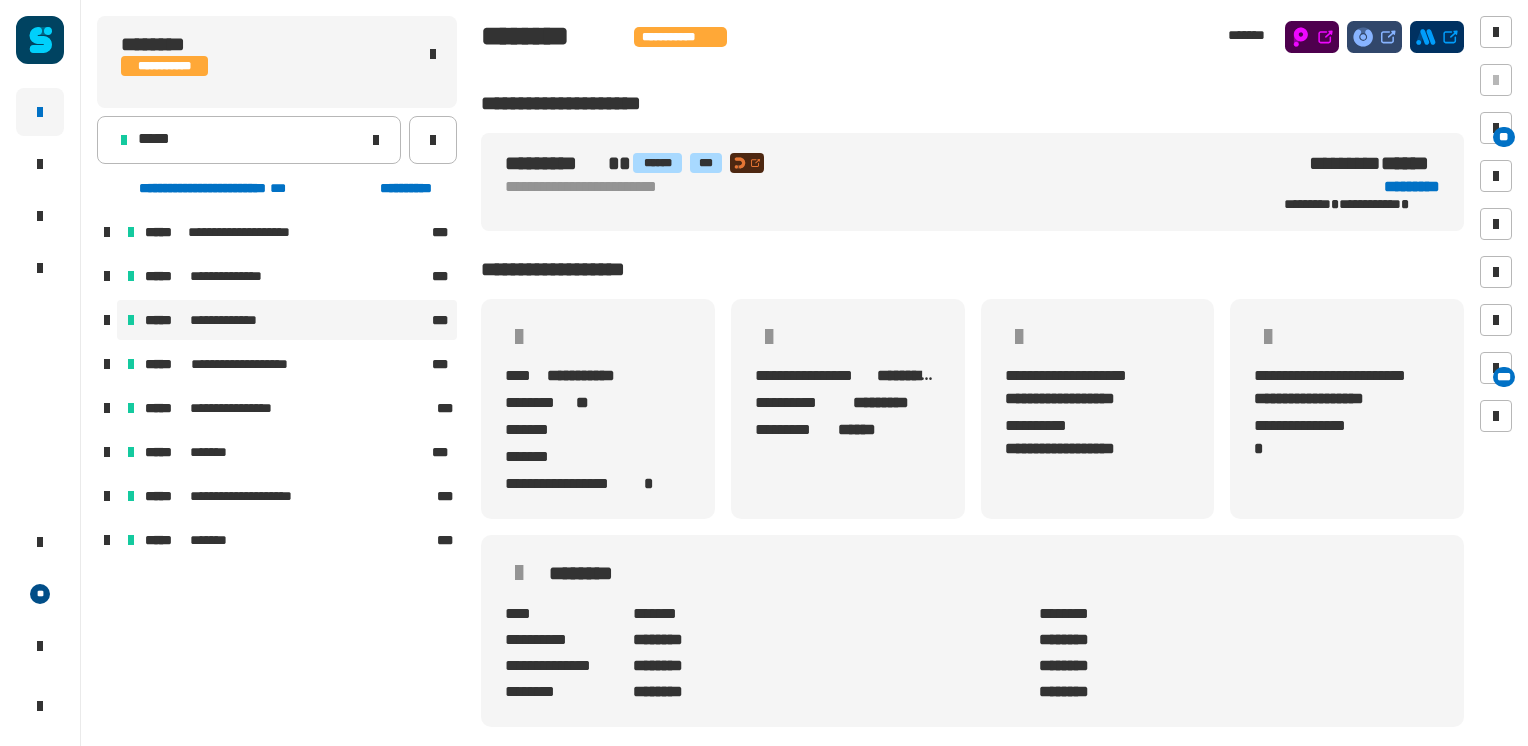 drag, startPoint x: 110, startPoint y: 318, endPoint x: 136, endPoint y: 320, distance: 26.076809 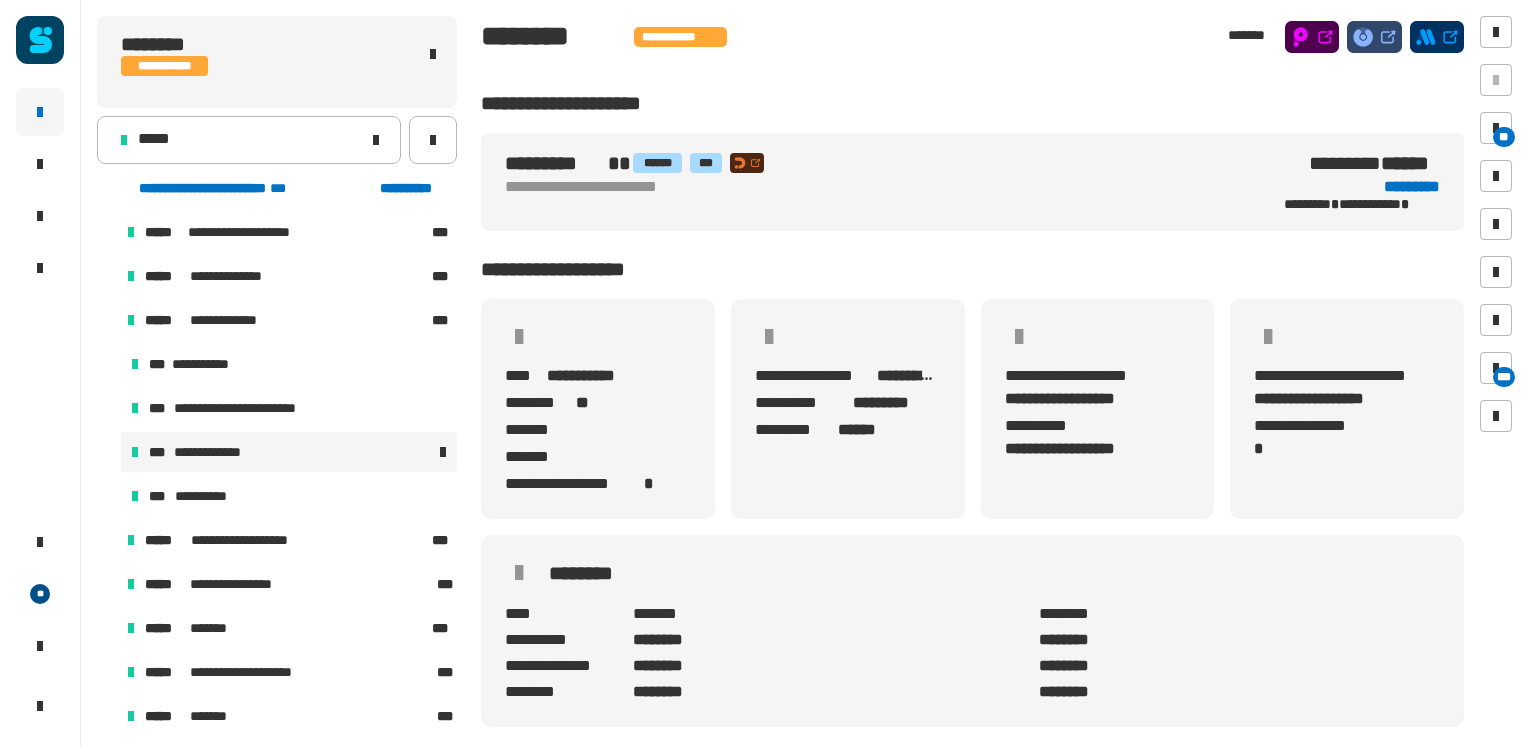 click at bounding box center [359, 452] 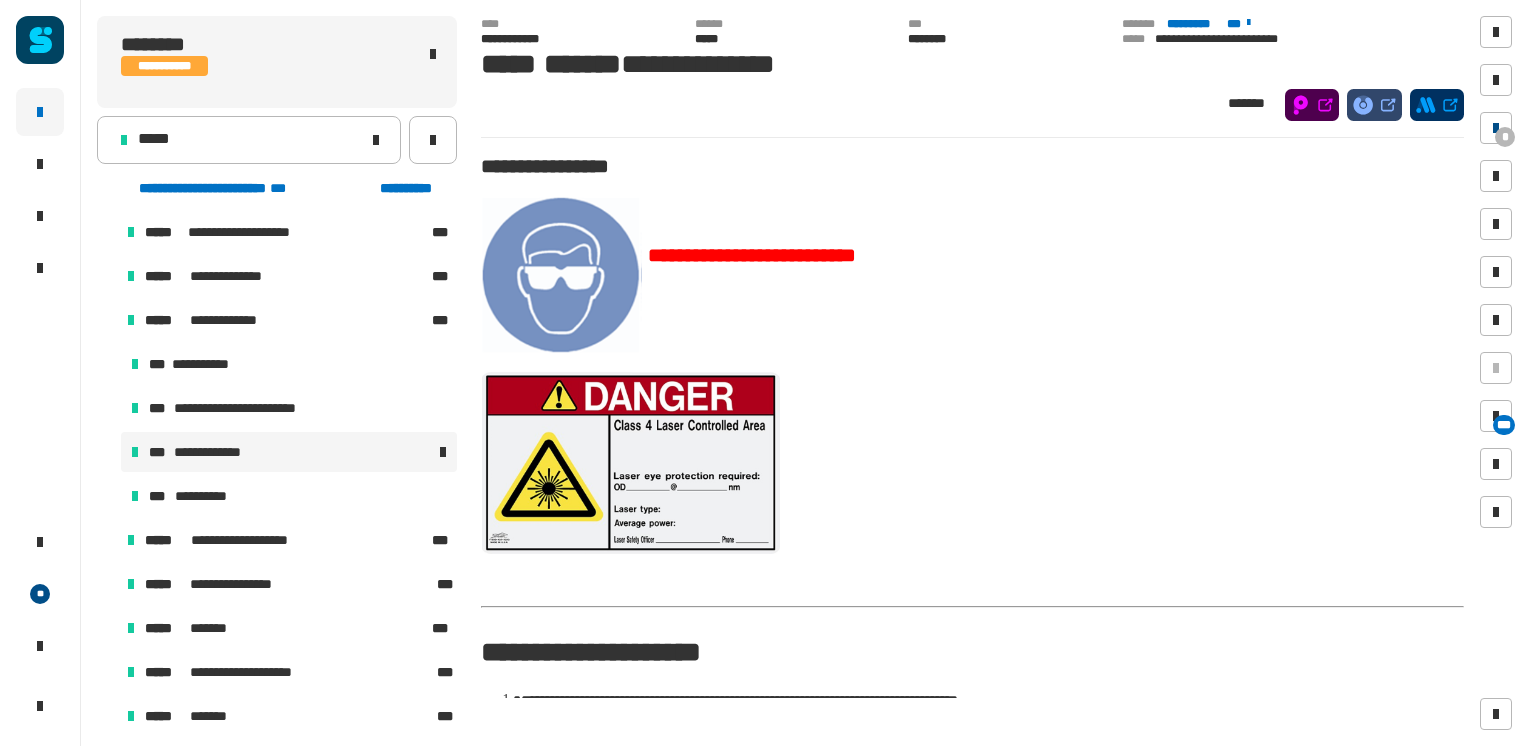 click at bounding box center (1496, 128) 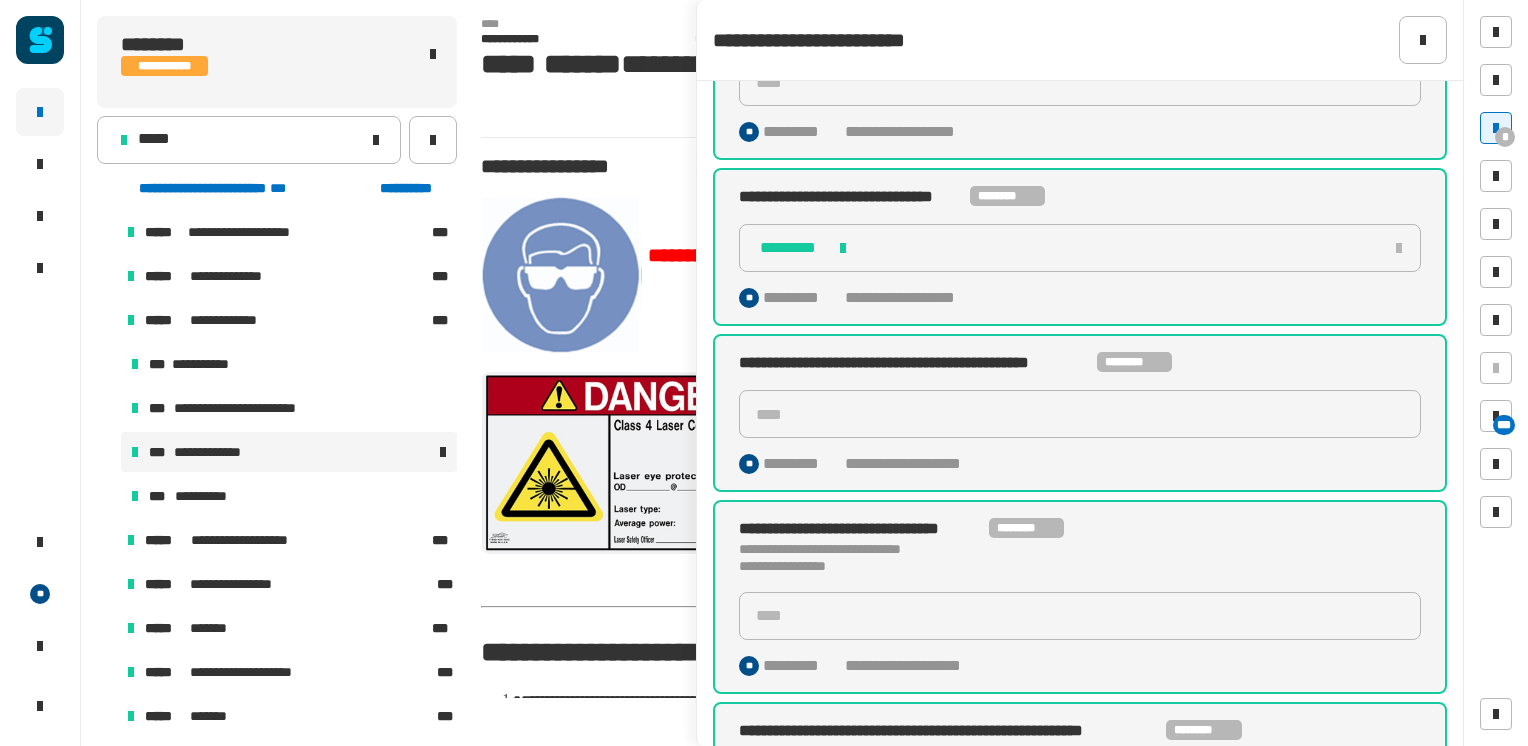scroll, scrollTop: 100, scrollLeft: 0, axis: vertical 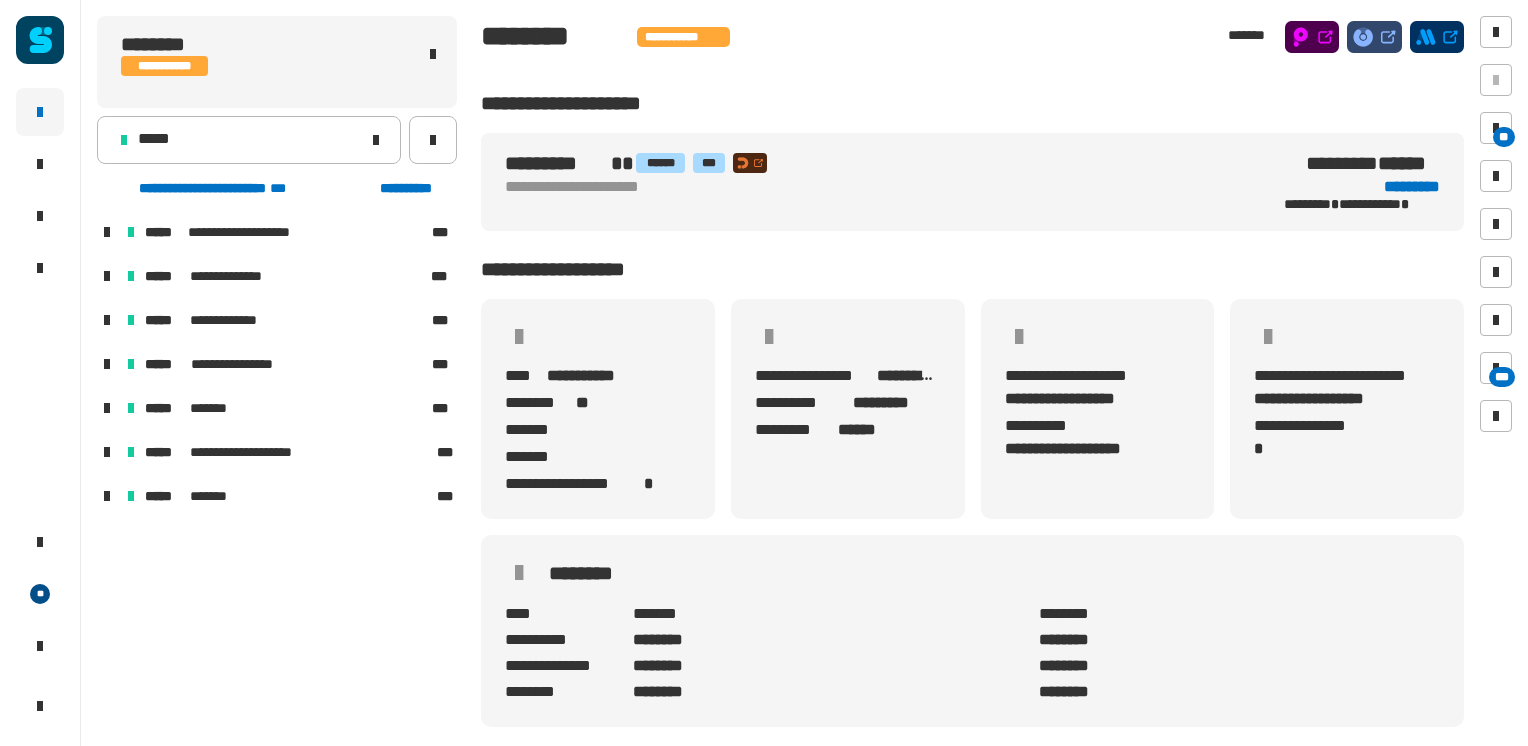 click at bounding box center (107, 276) 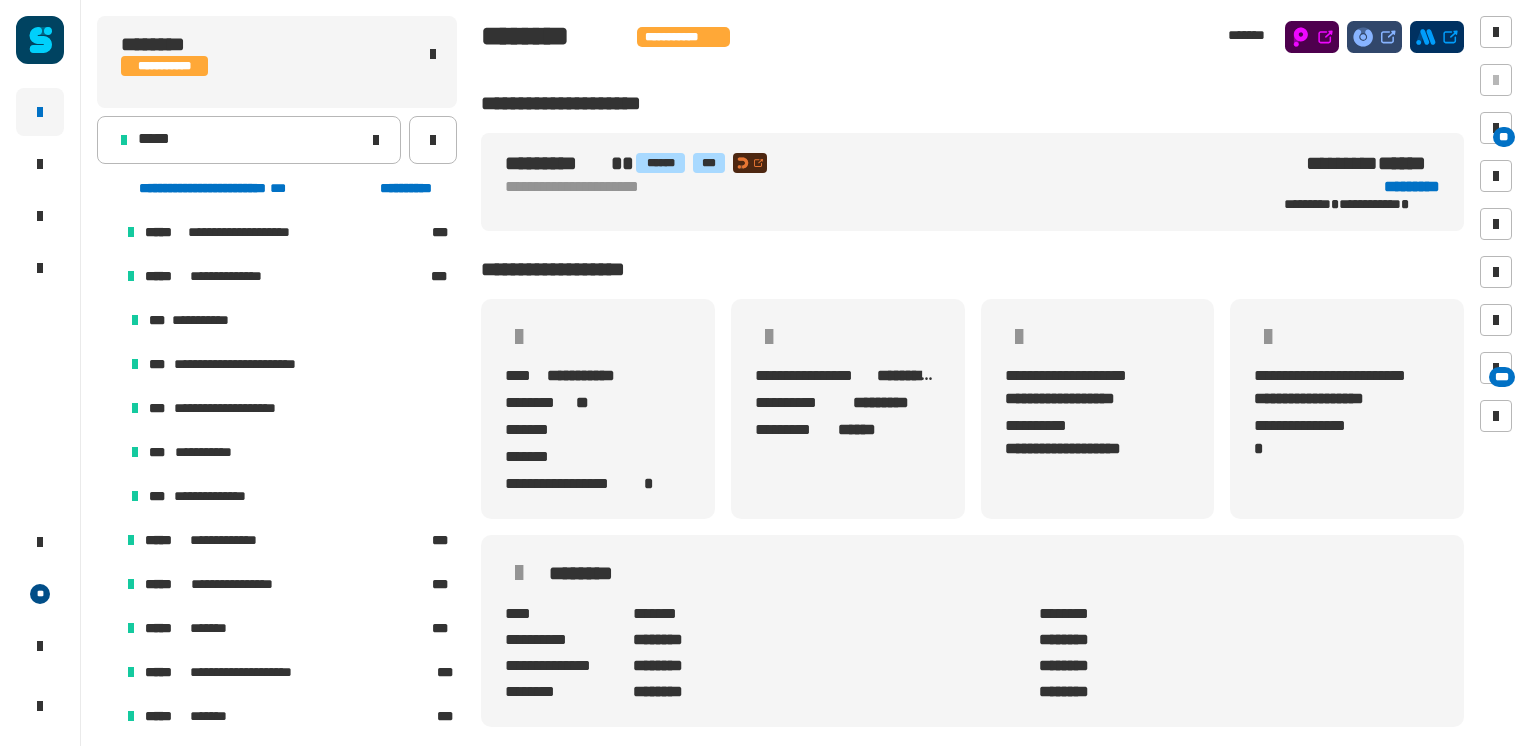 click at bounding box center [107, 276] 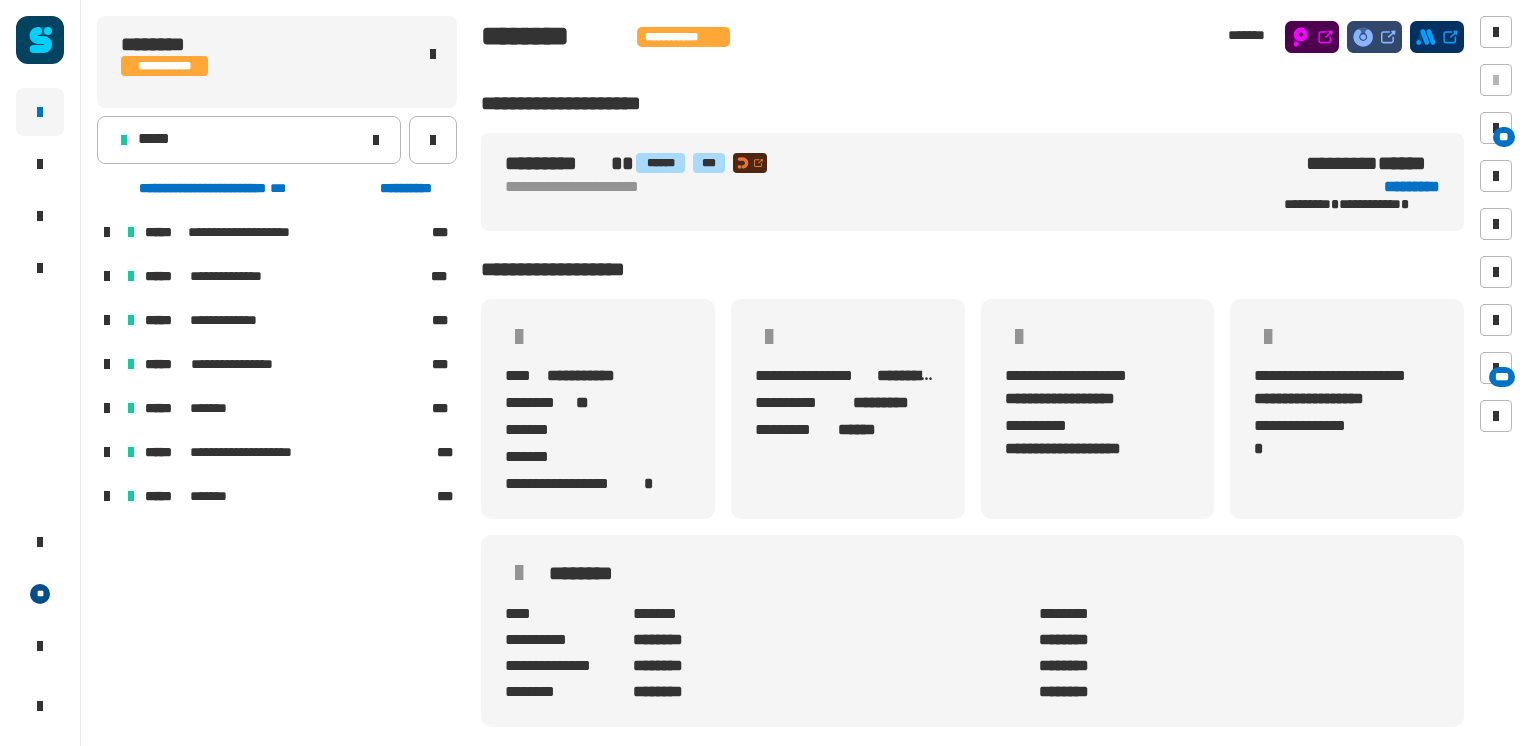 click at bounding box center [107, 320] 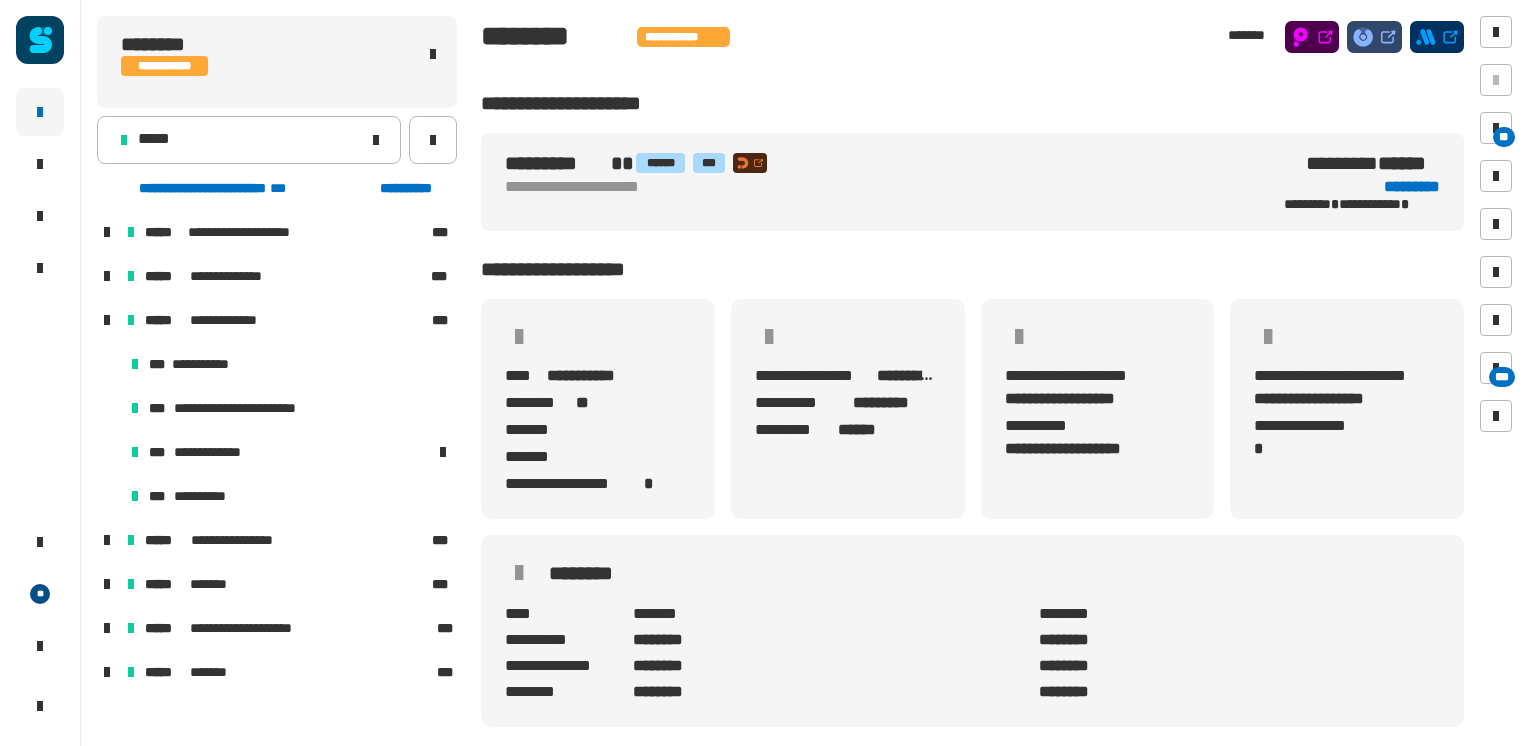 drag, startPoint x: 238, startPoint y: 458, endPoint x: 464, endPoint y: 533, distance: 238.11972 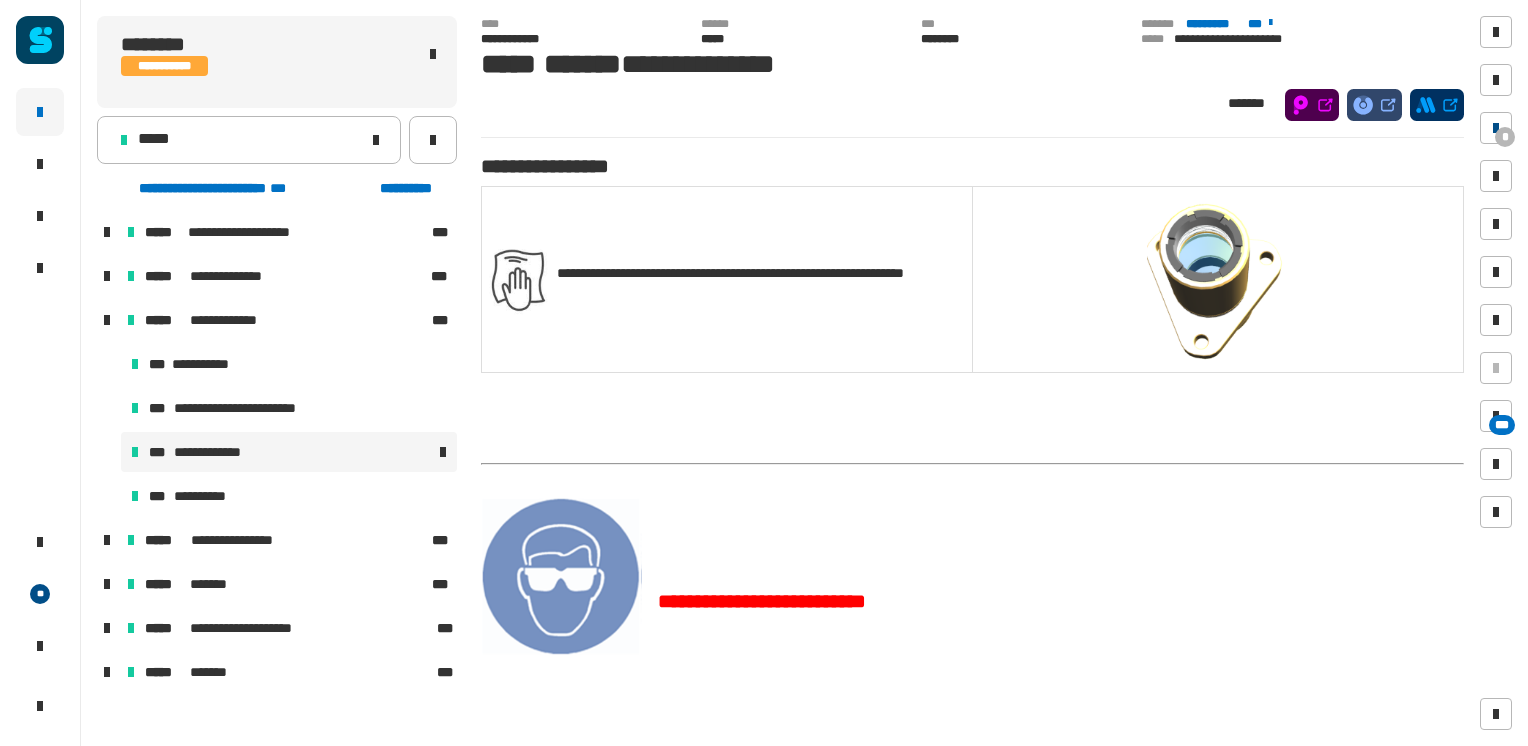click on "*" at bounding box center (1505, 137) 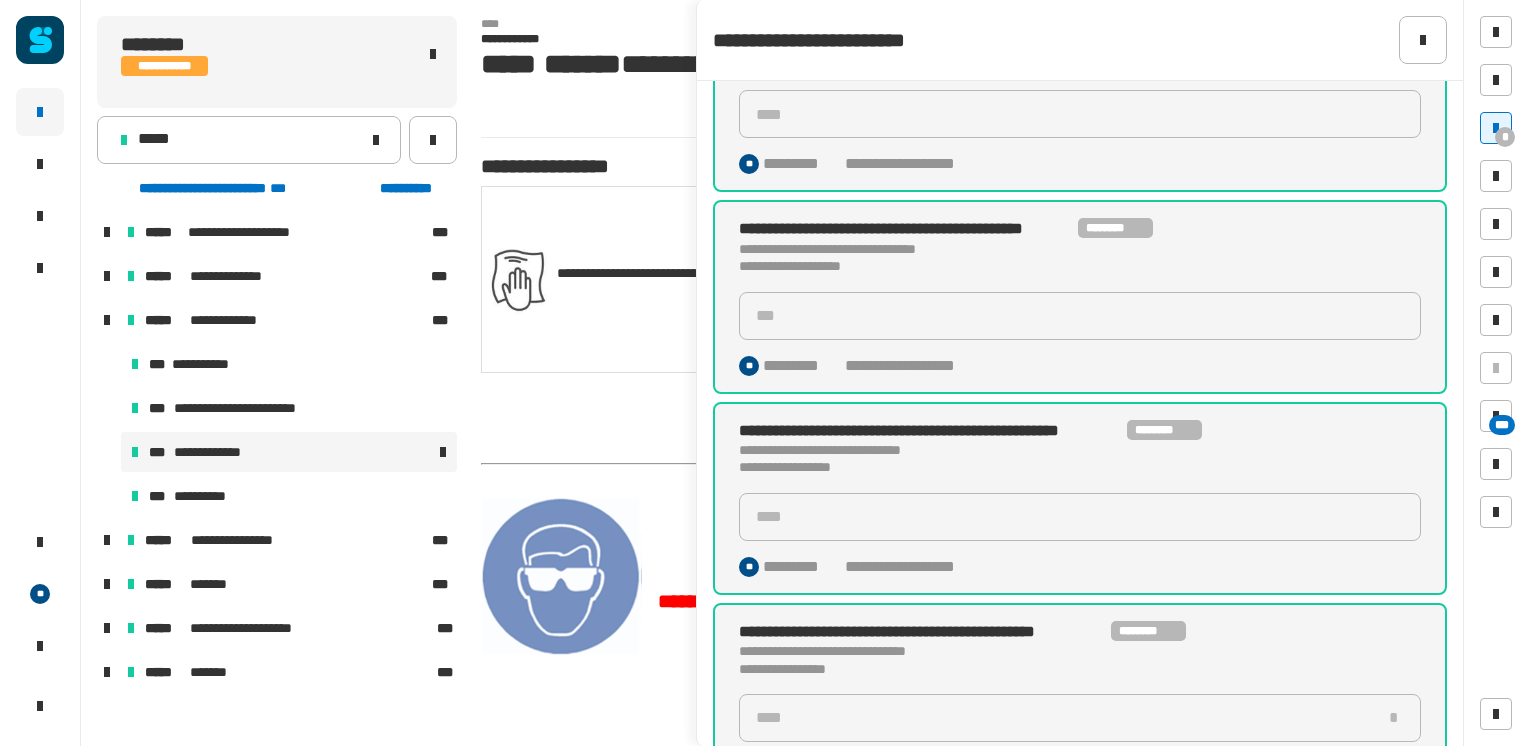 scroll, scrollTop: 800, scrollLeft: 0, axis: vertical 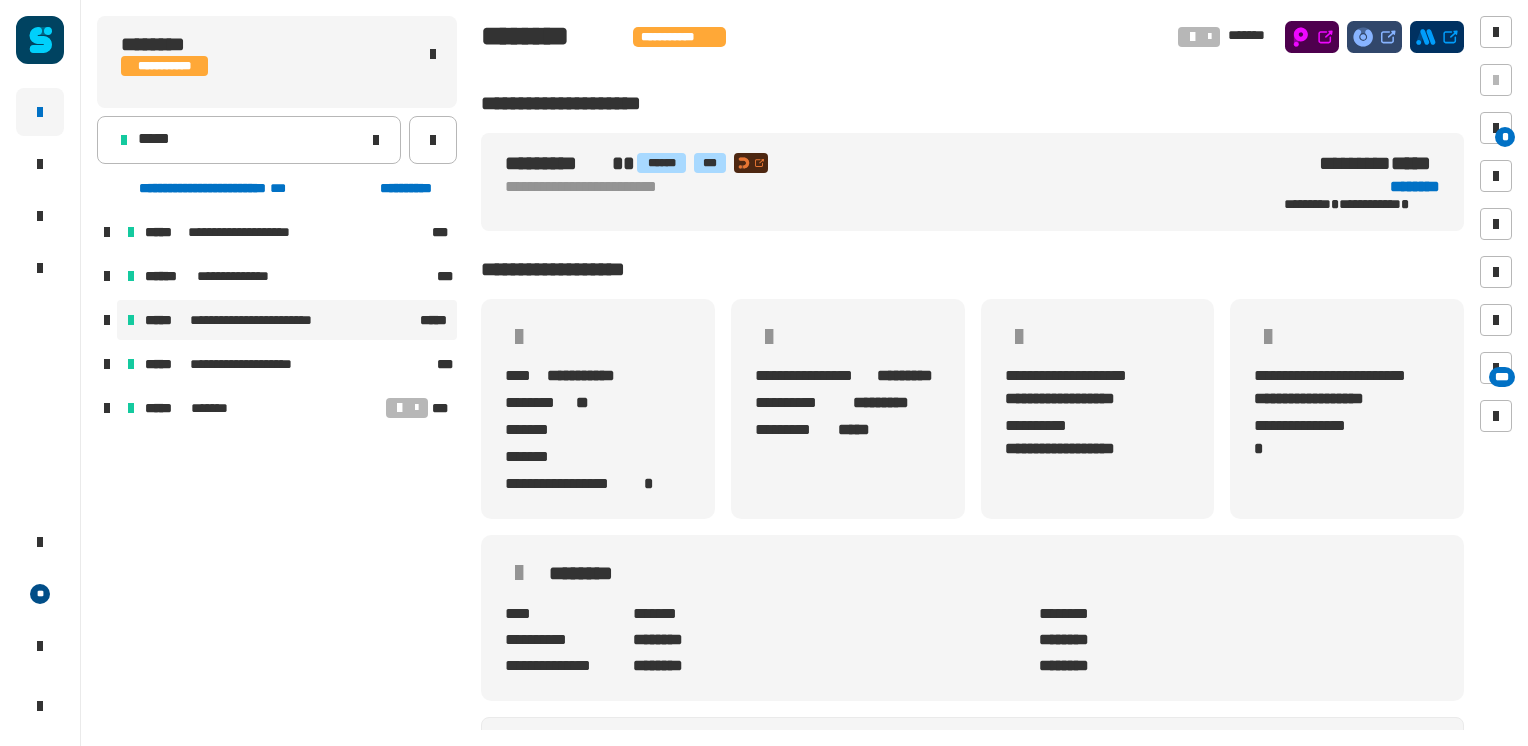 drag, startPoint x: 109, startPoint y: 317, endPoint x: 140, endPoint y: 327, distance: 32.572994 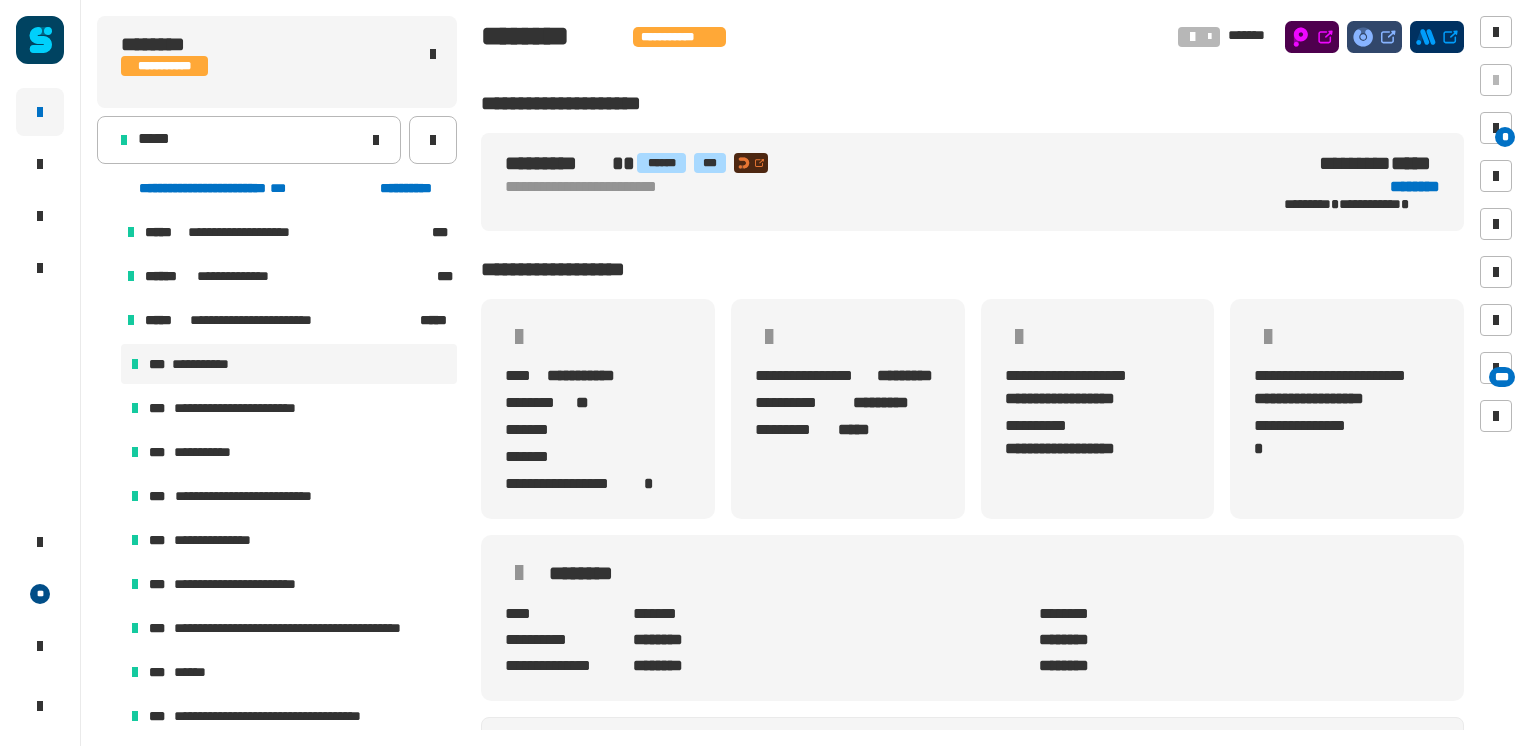 click on "**********" at bounding box center [289, 364] 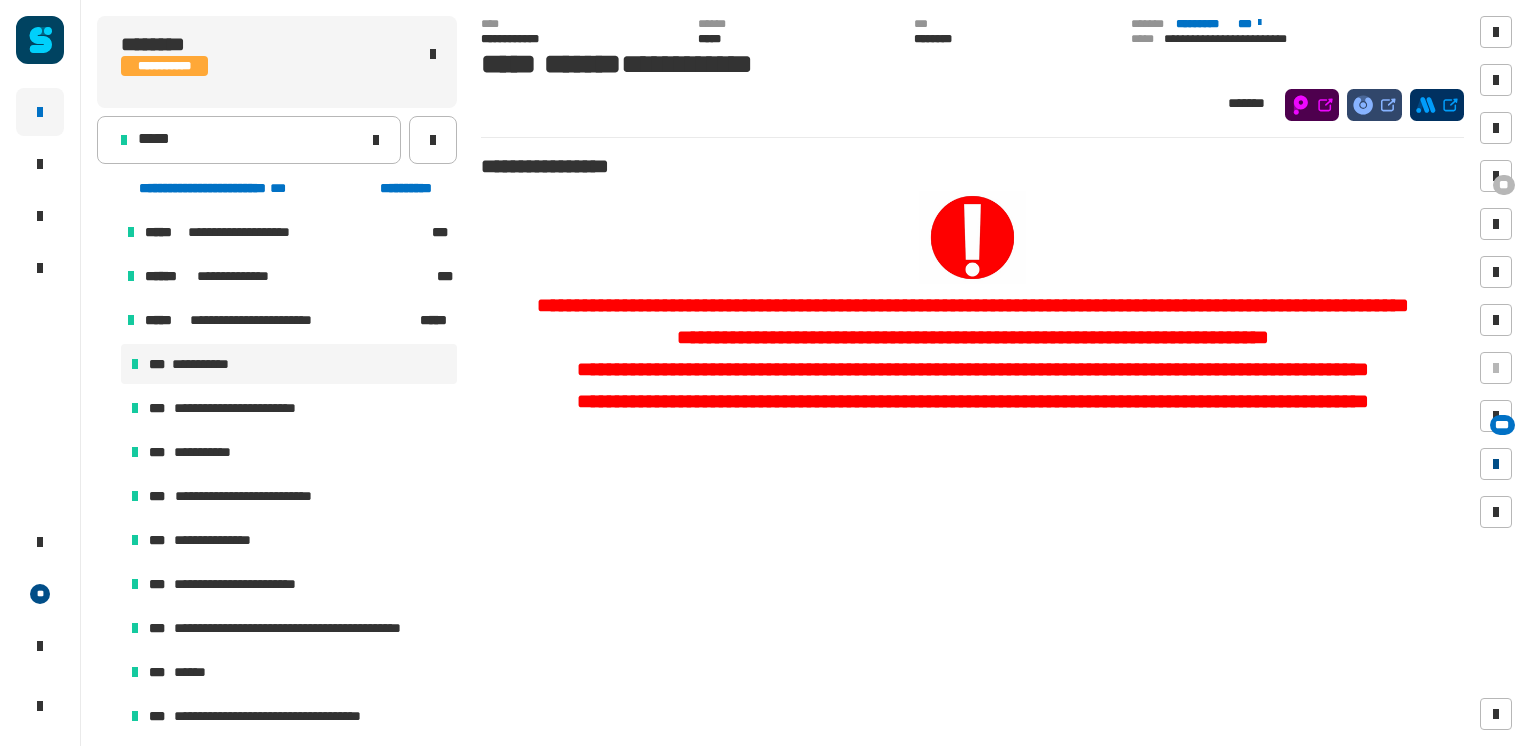 click at bounding box center (1496, 464) 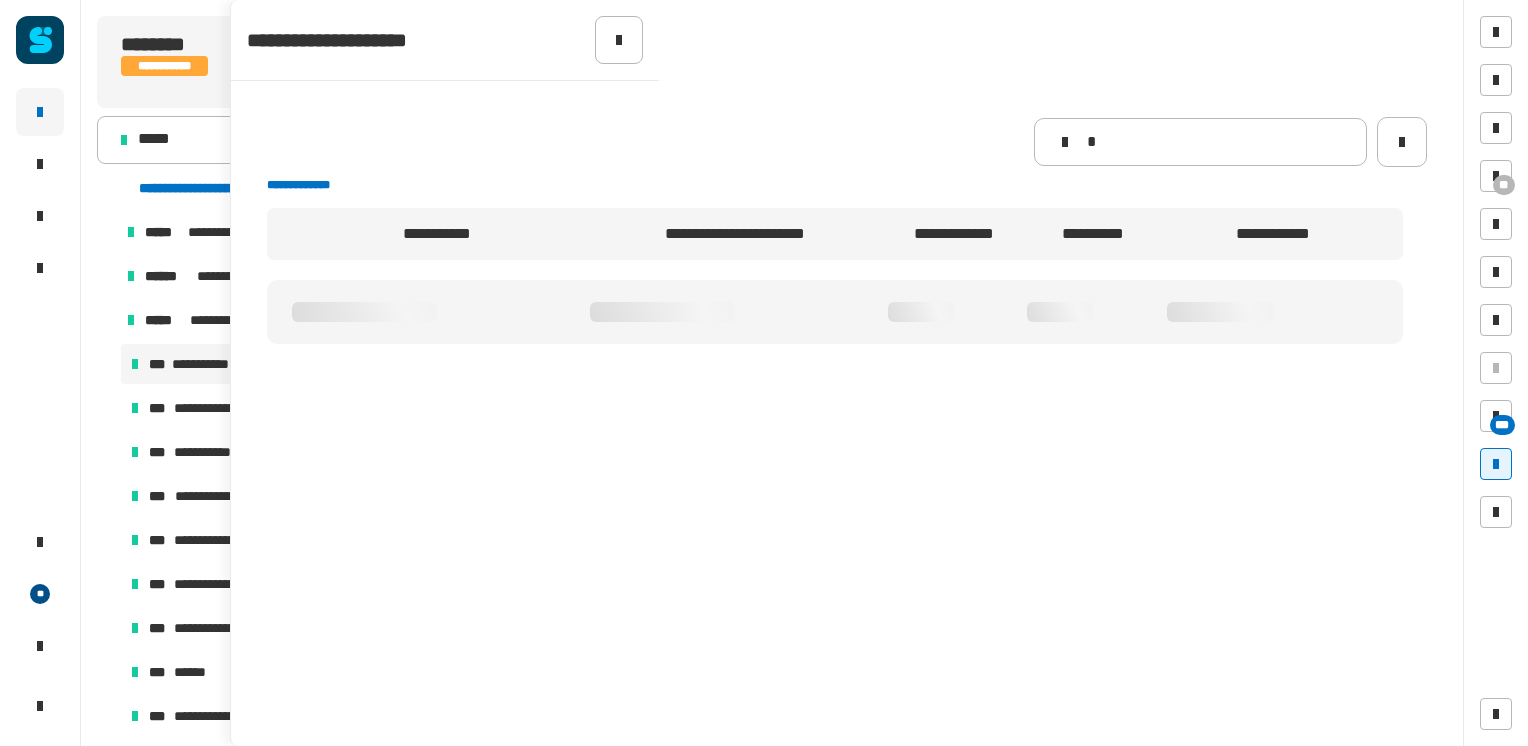 type 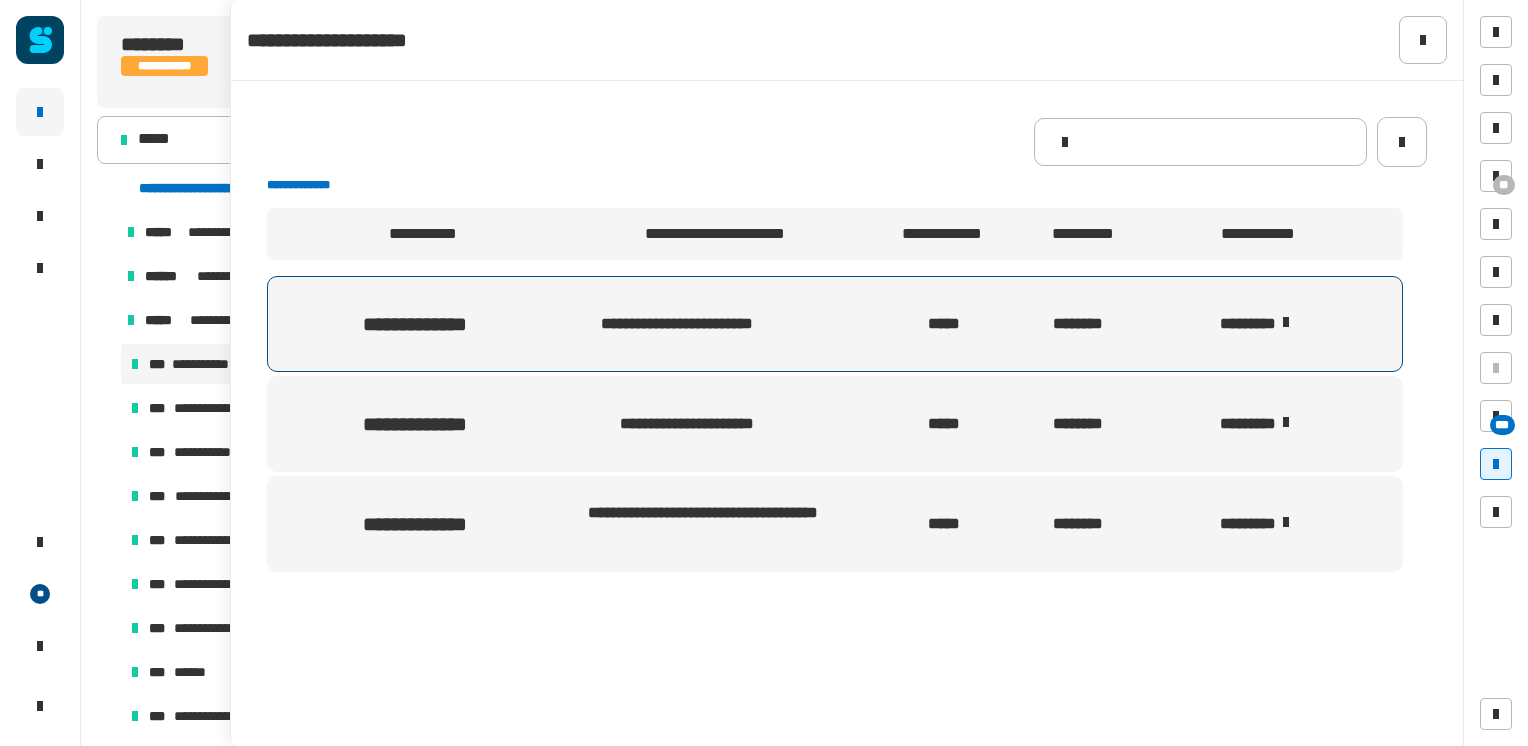 click on "********" at bounding box center [1275, 324] 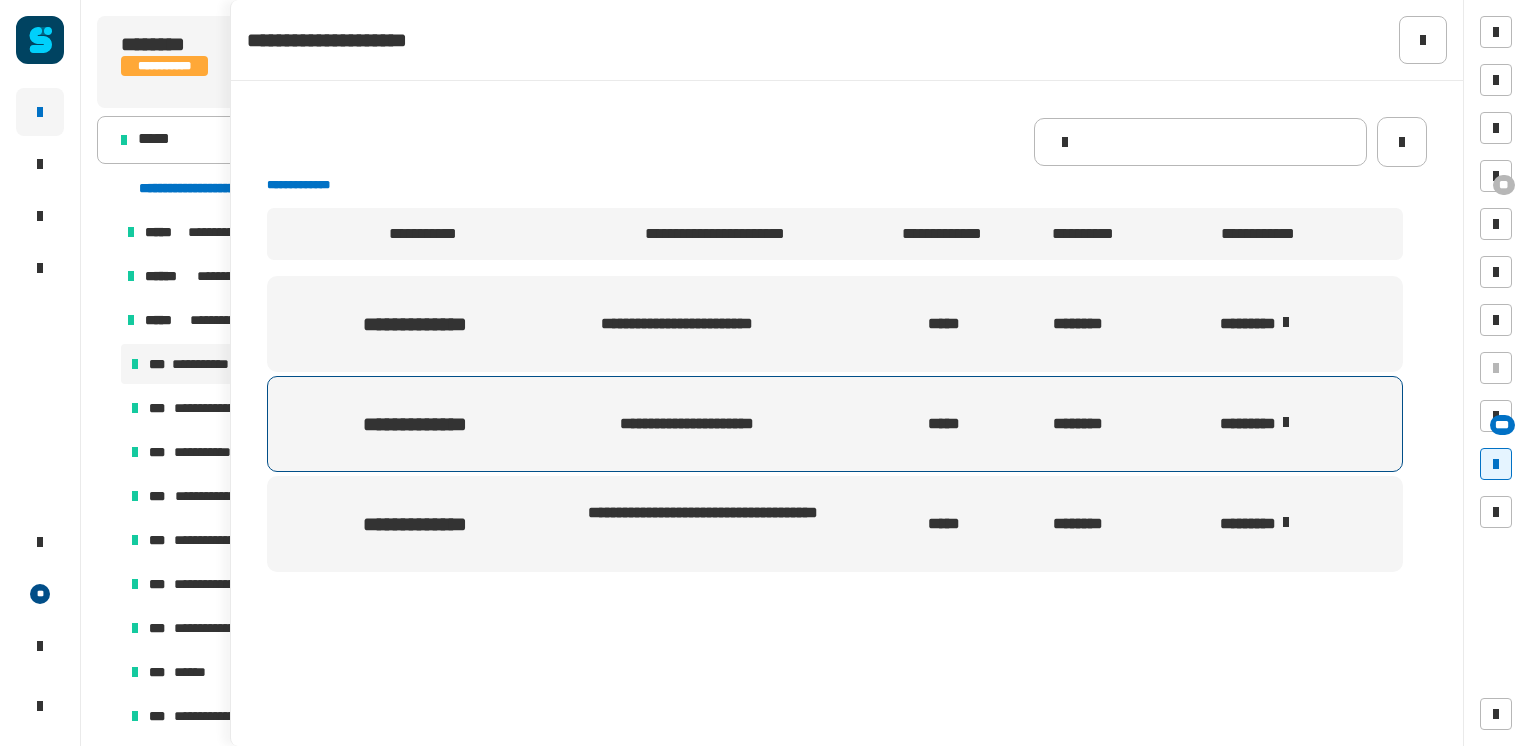 click on "********" at bounding box center (1275, 424) 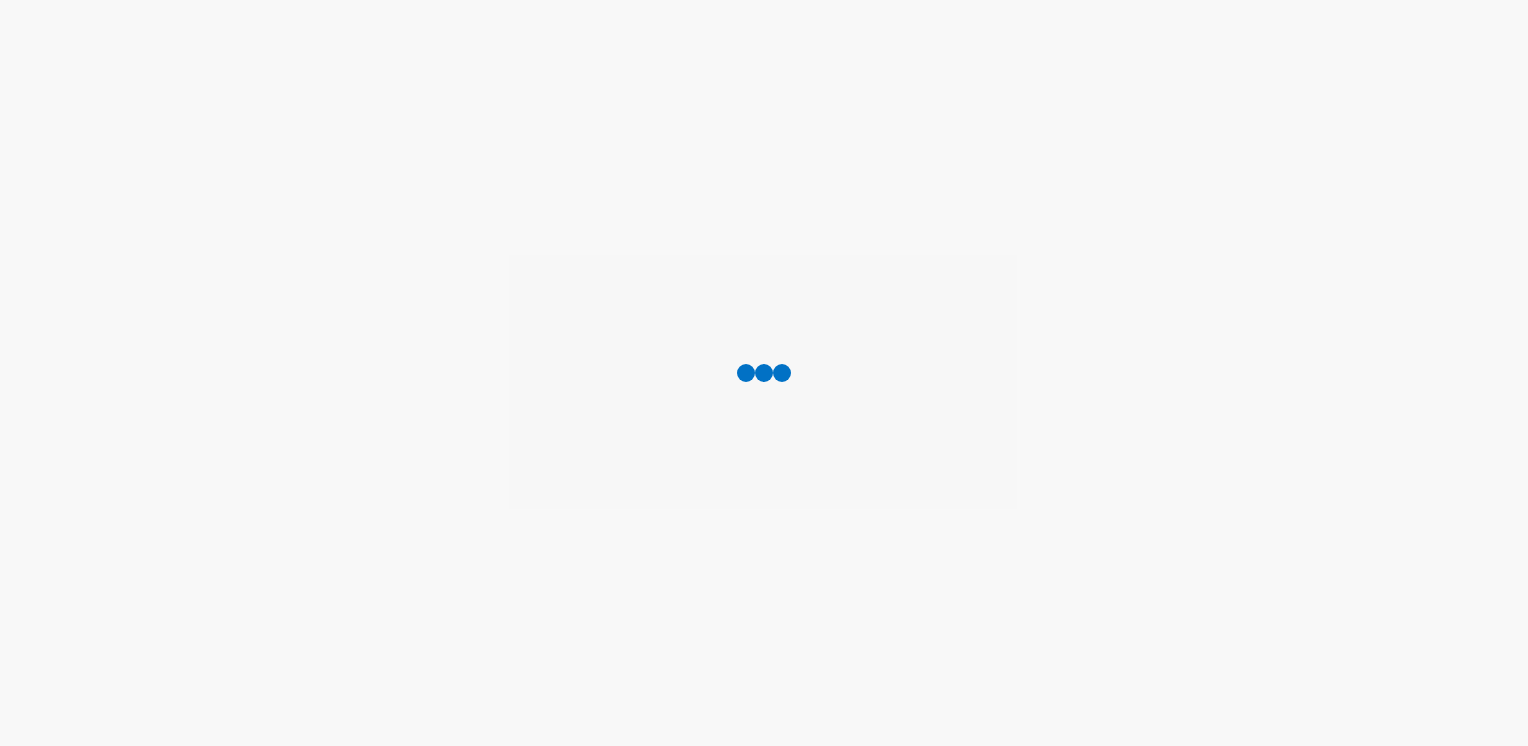 scroll, scrollTop: 0, scrollLeft: 0, axis: both 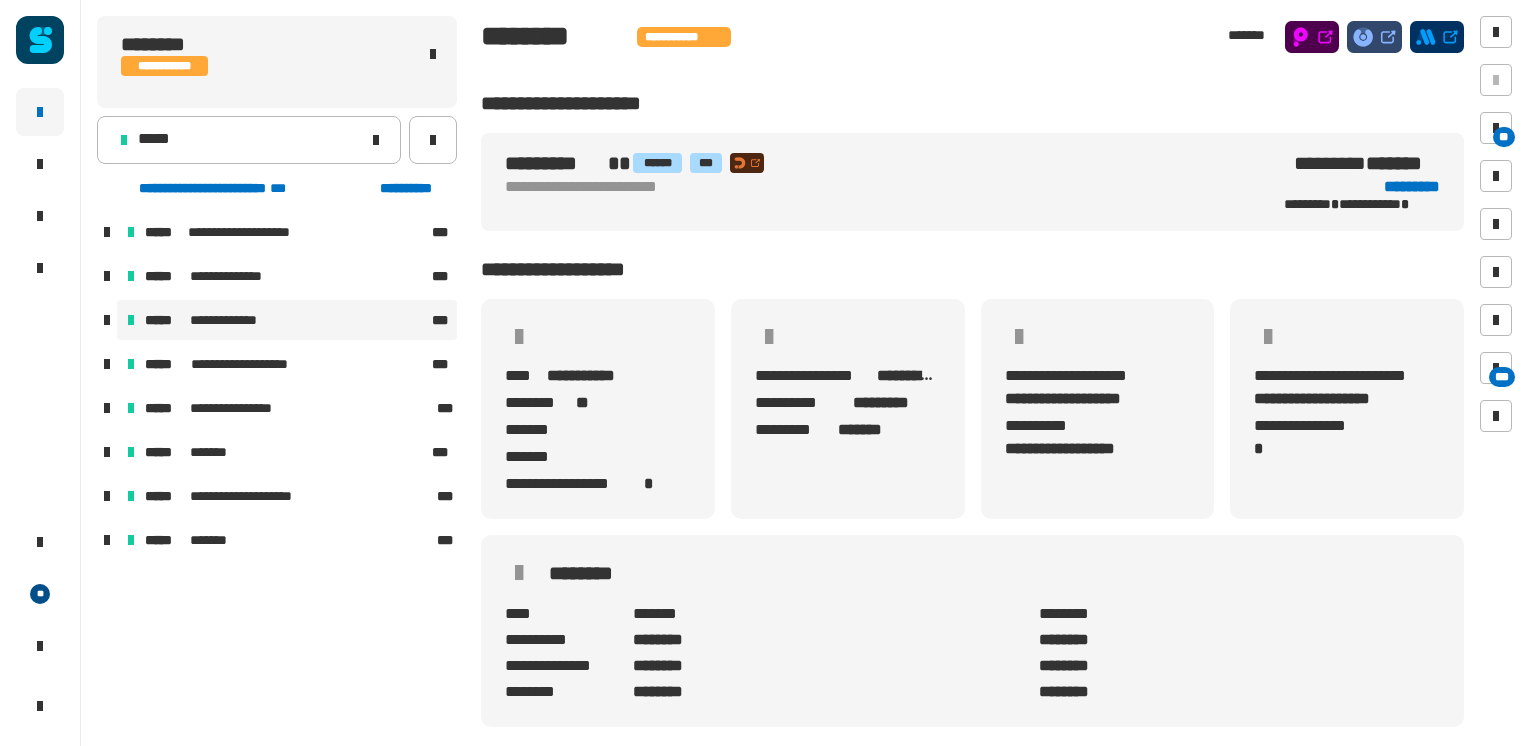 drag, startPoint x: 103, startPoint y: 318, endPoint x: 148, endPoint y: 335, distance: 48.104053 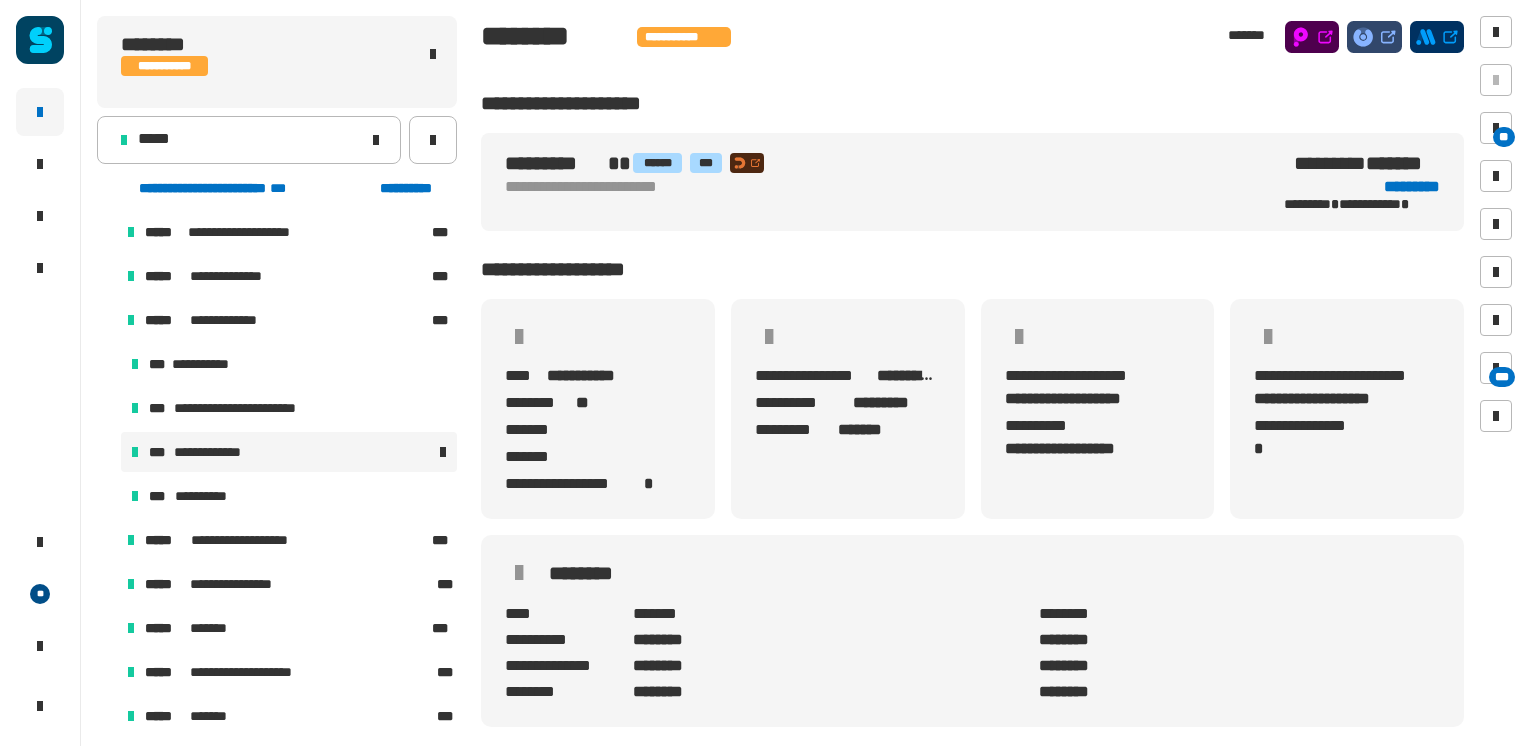 click on "**********" at bounding box center [289, 452] 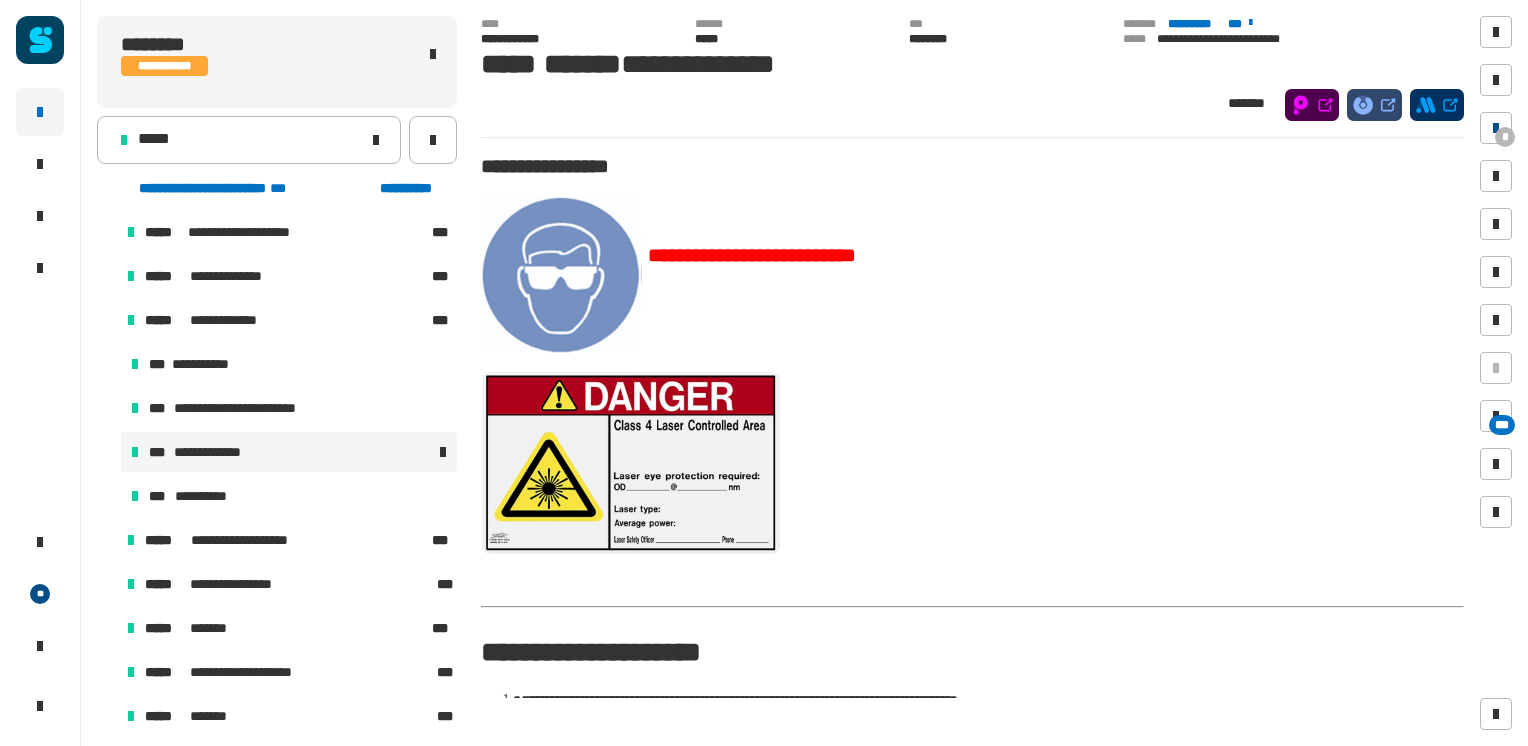 click on "*" at bounding box center [1505, 137] 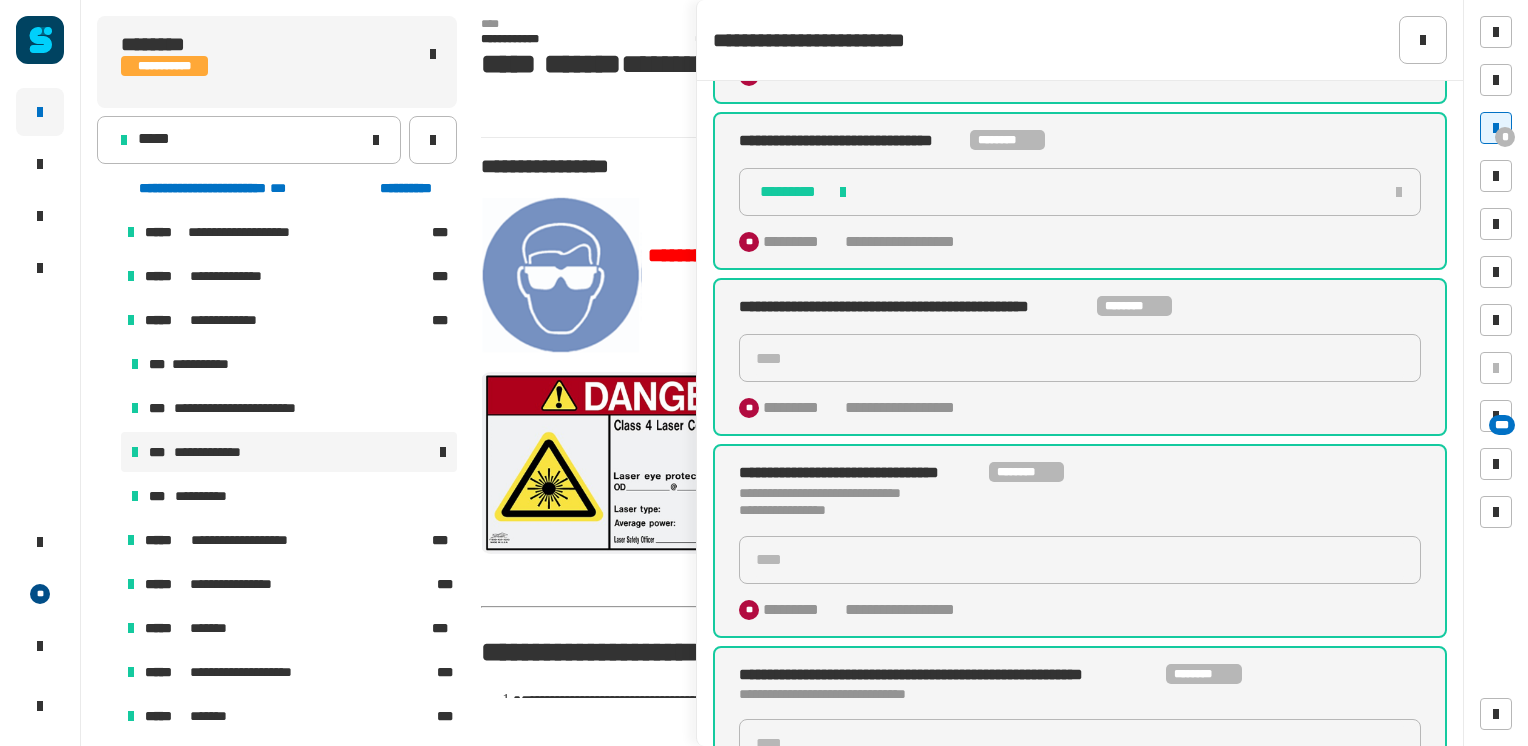scroll, scrollTop: 200, scrollLeft: 0, axis: vertical 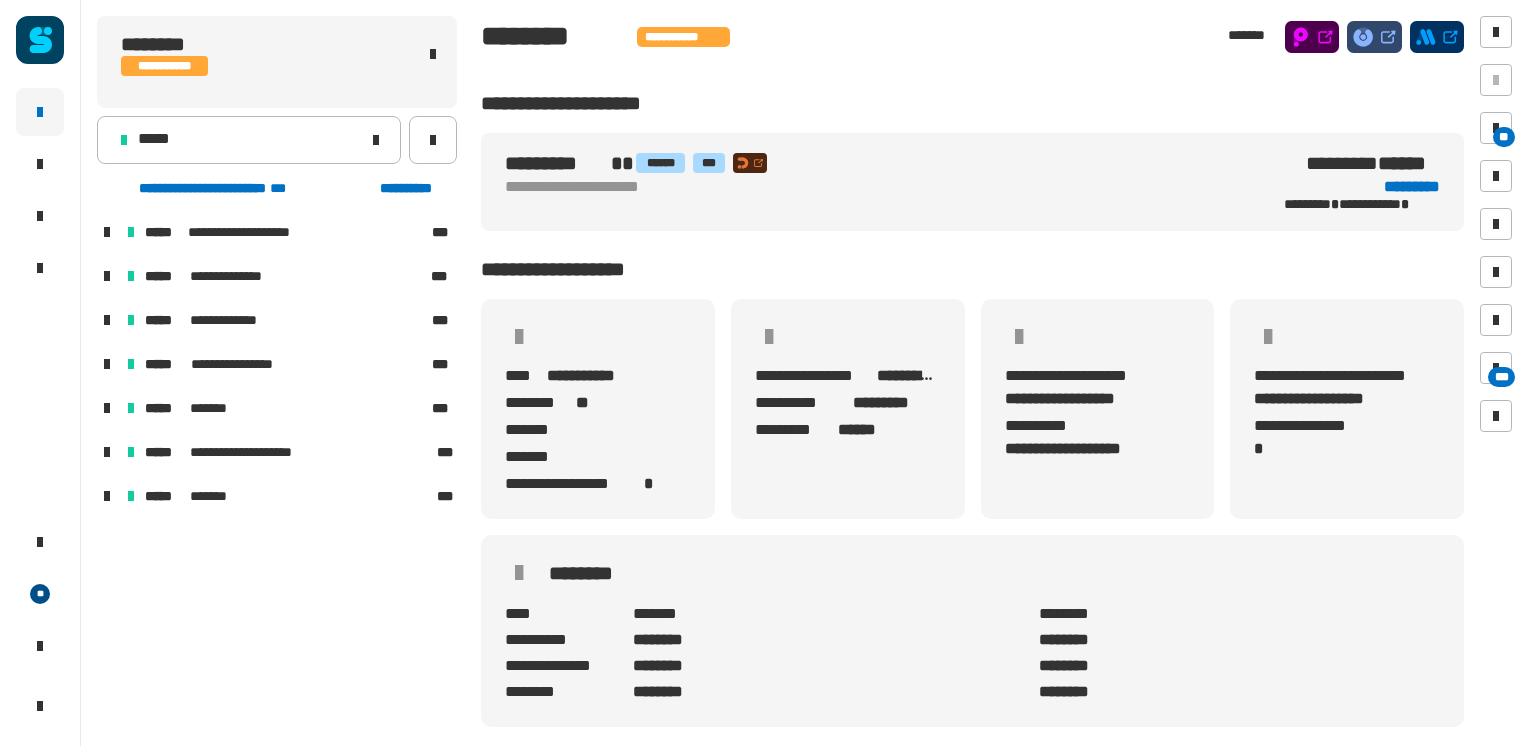 drag, startPoint x: 108, startPoint y: 322, endPoint x: 472, endPoint y: 434, distance: 380.8412 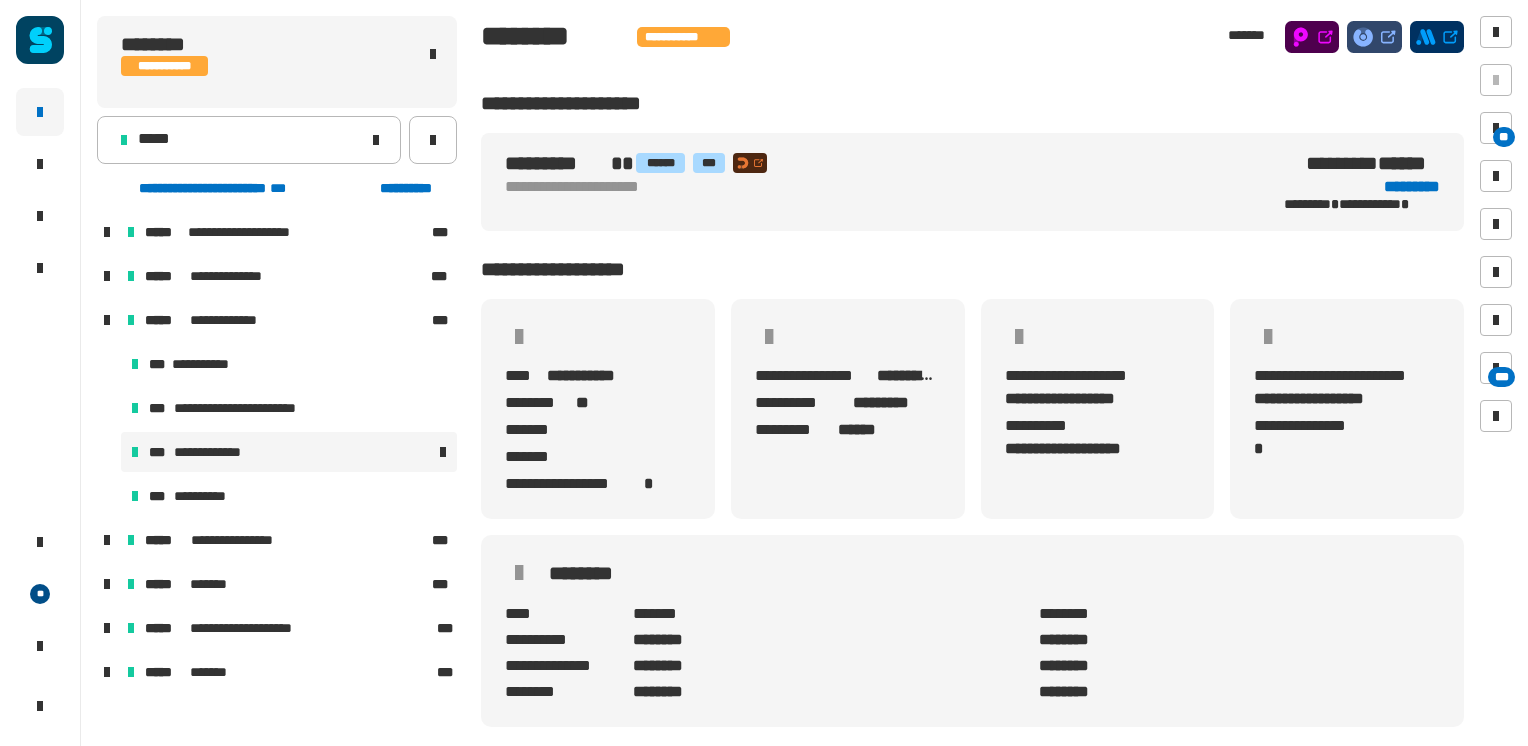 click on "**********" at bounding box center [289, 452] 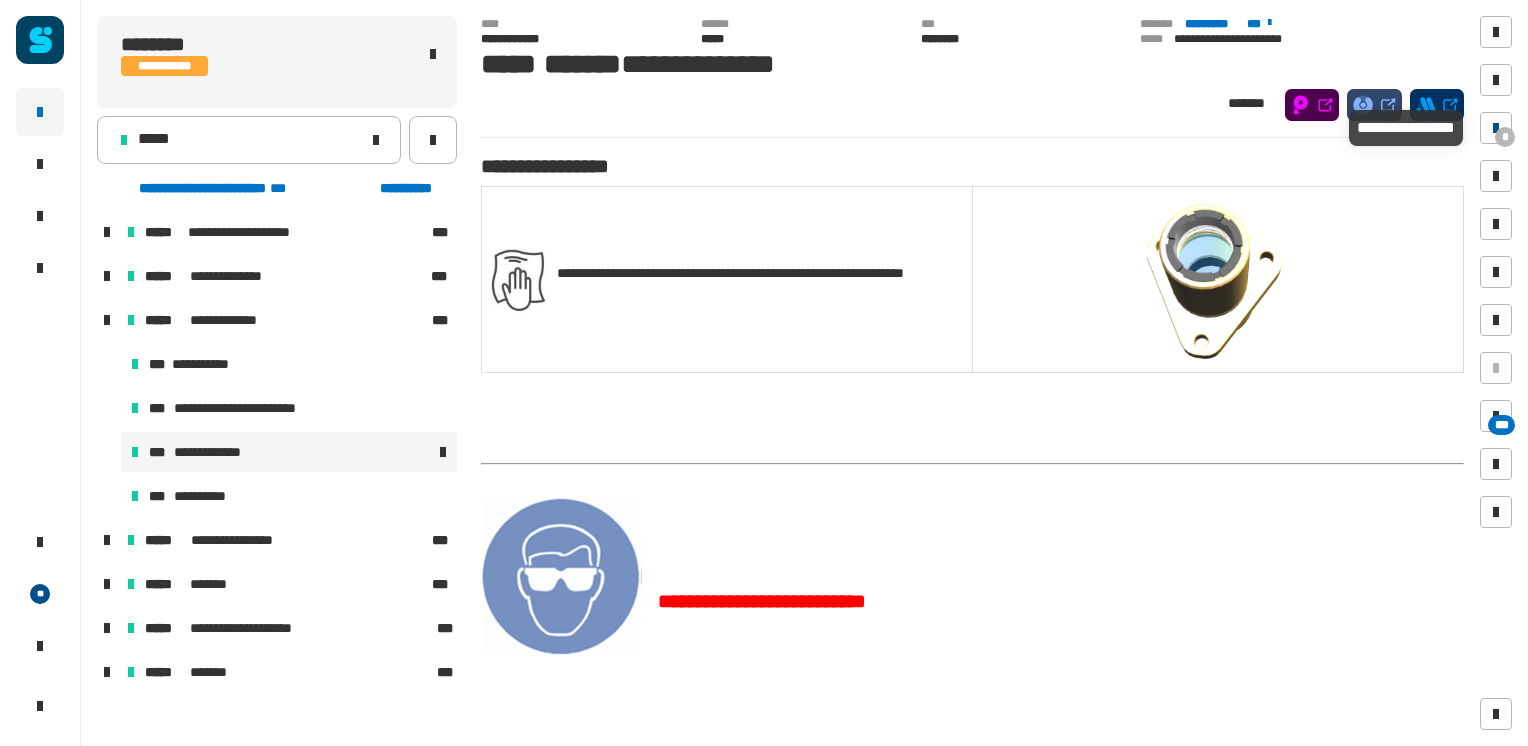 click on "*" at bounding box center (1505, 137) 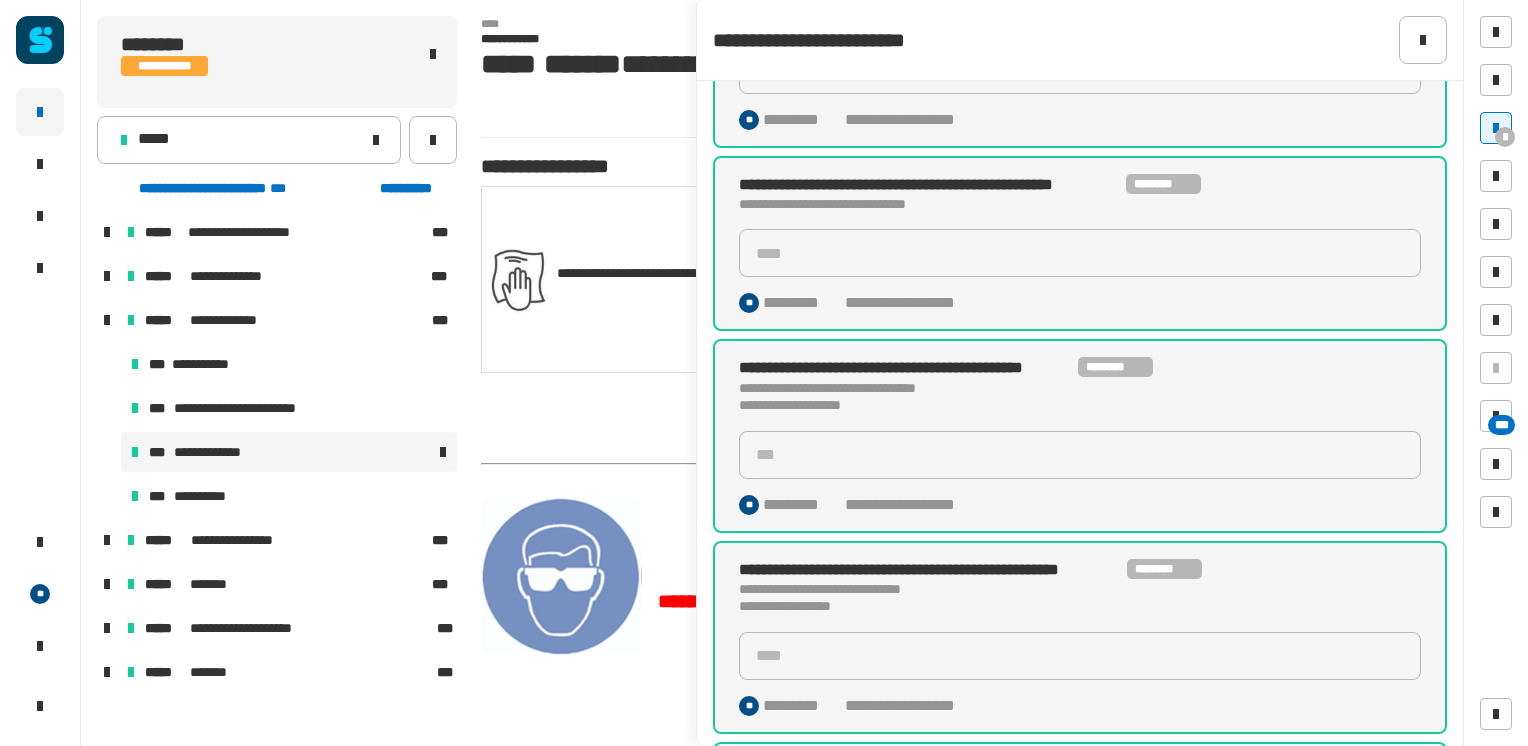scroll, scrollTop: 800, scrollLeft: 0, axis: vertical 